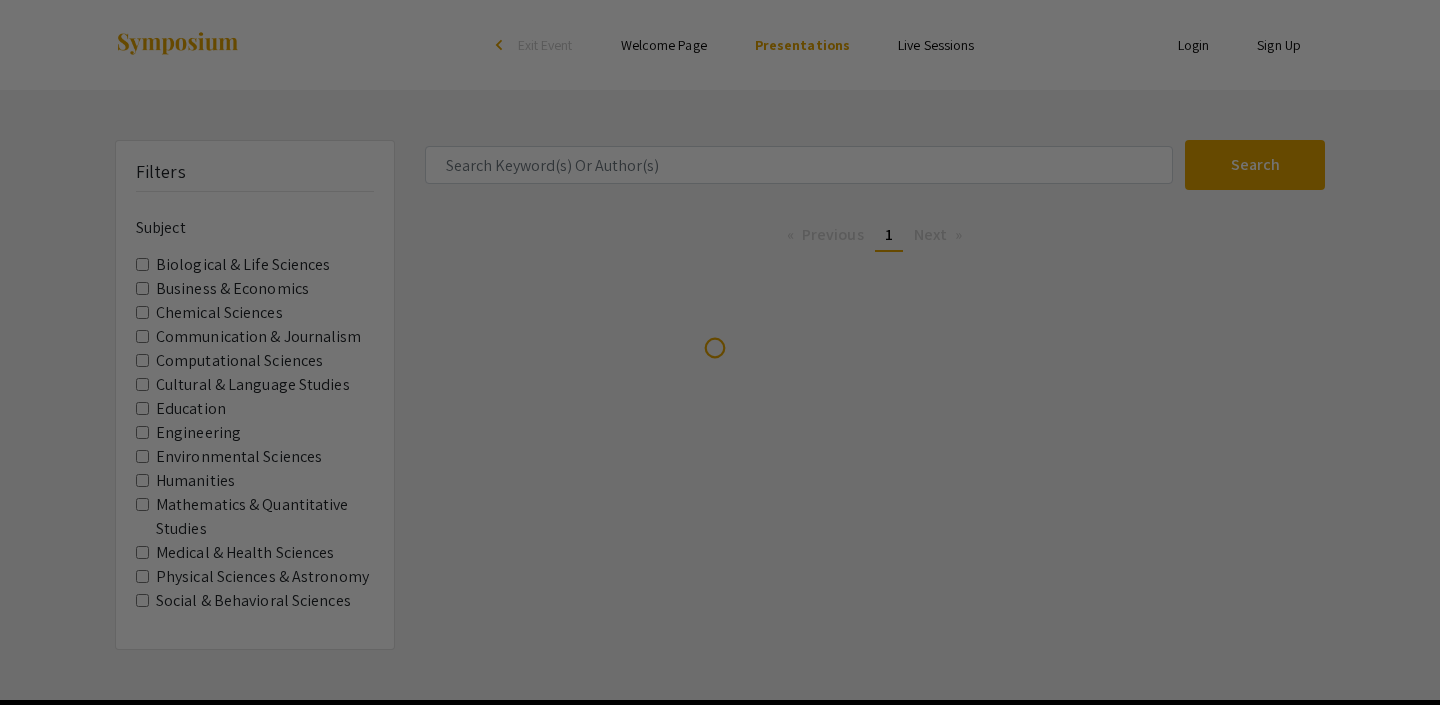 scroll, scrollTop: 0, scrollLeft: 0, axis: both 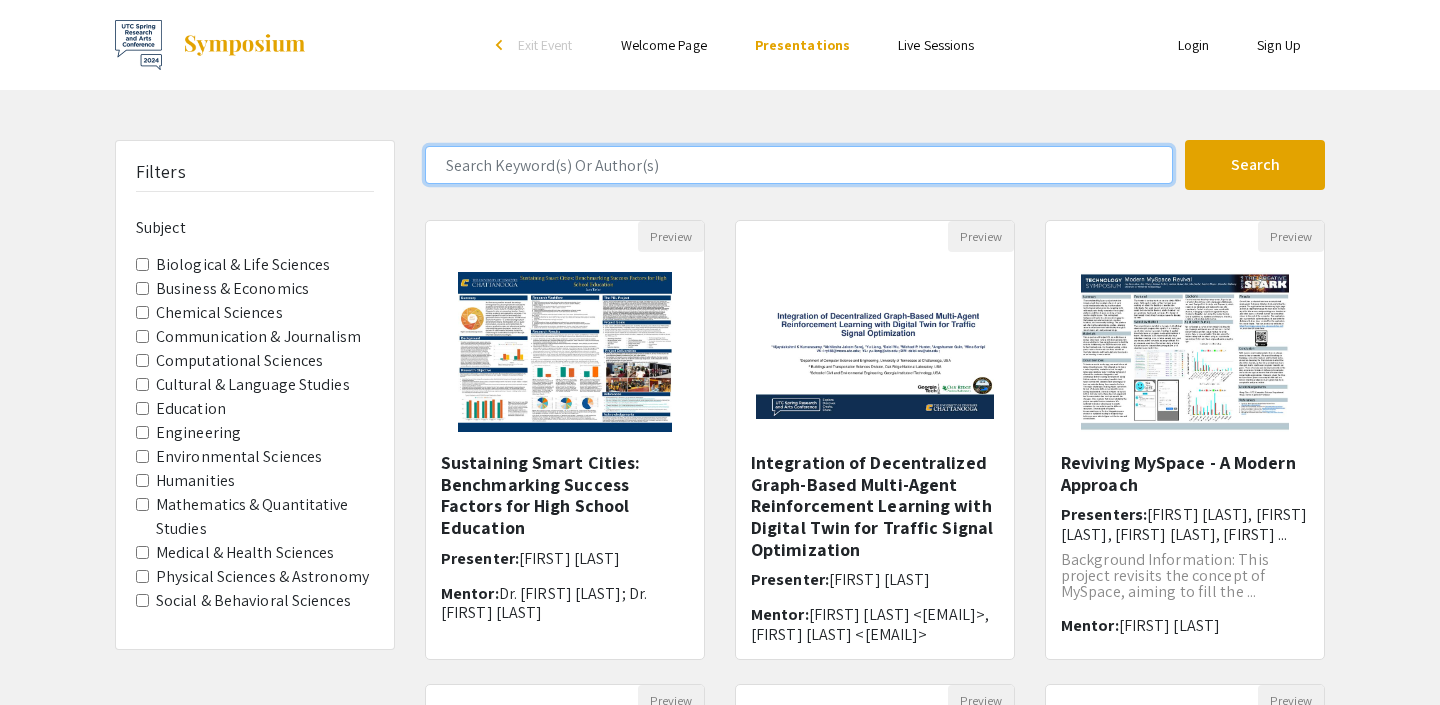 click 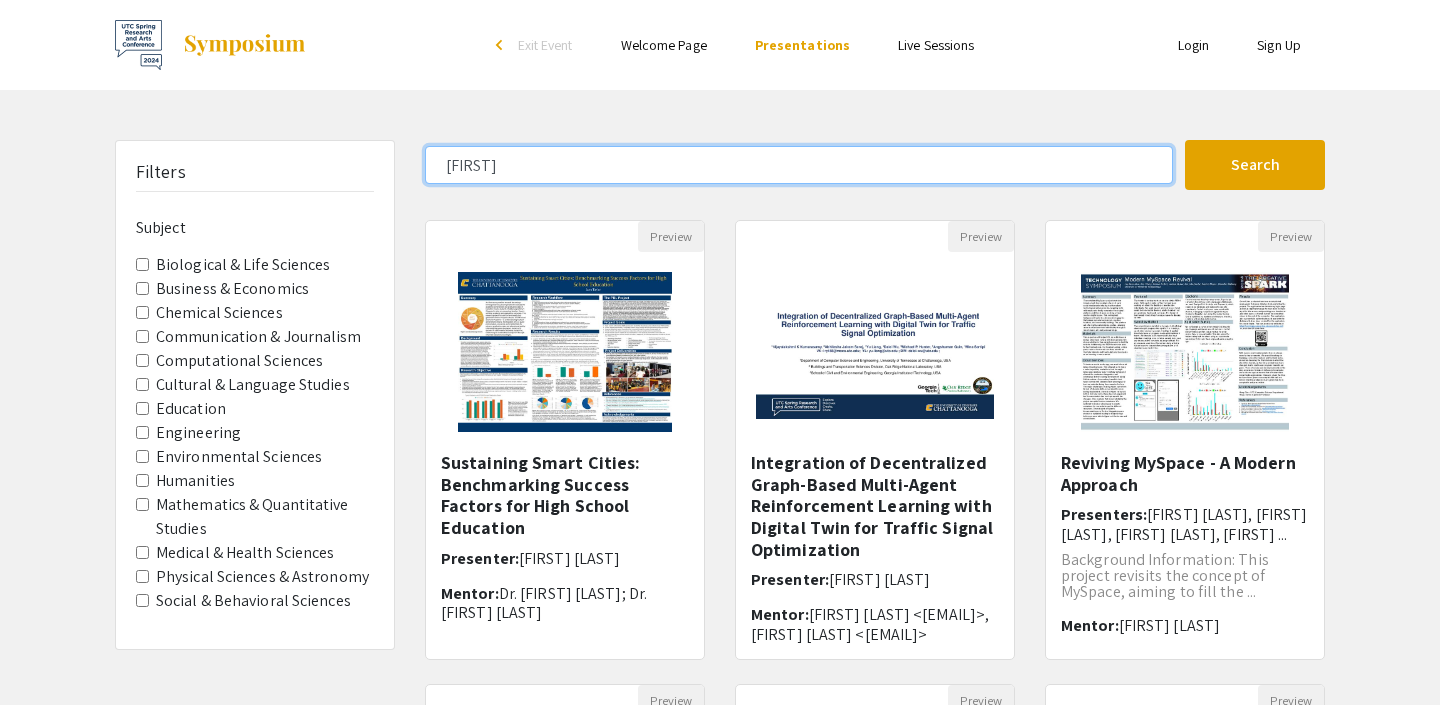 click on "Search" 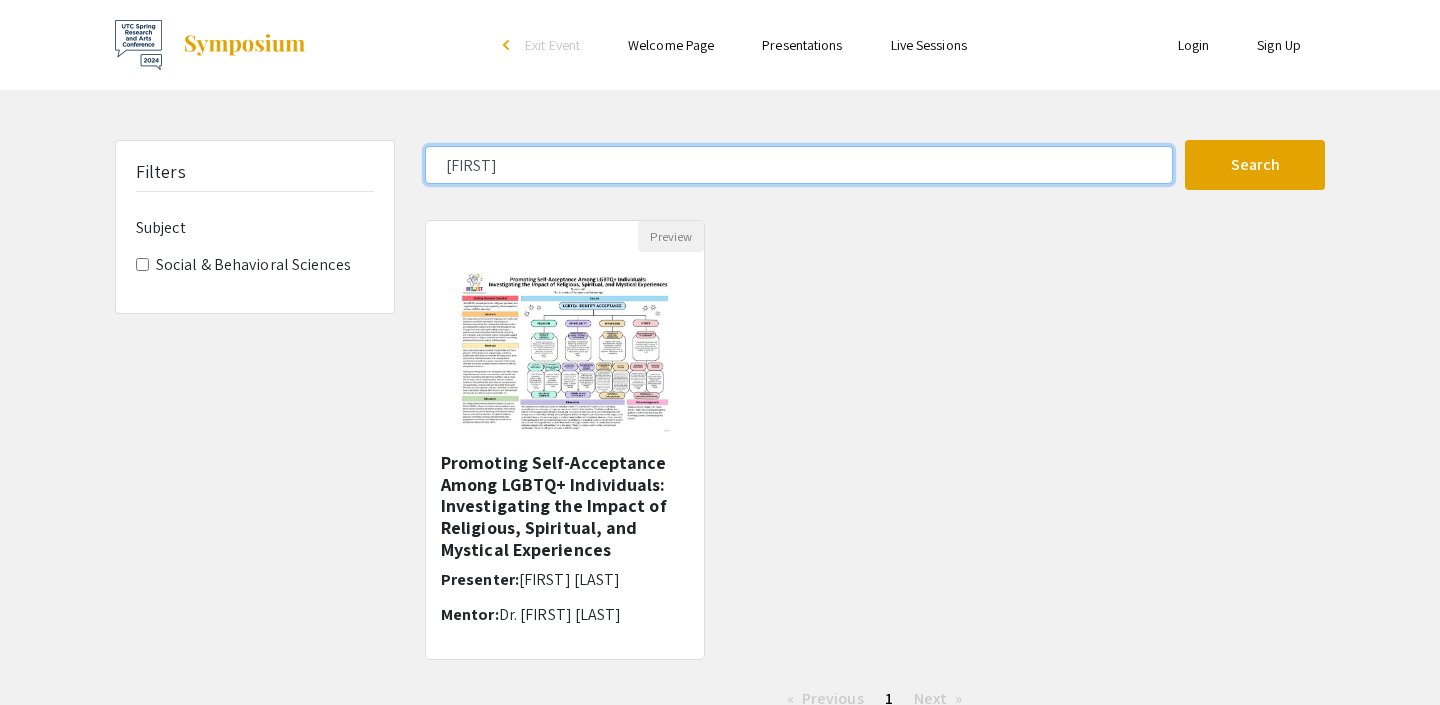 click on "makayla" 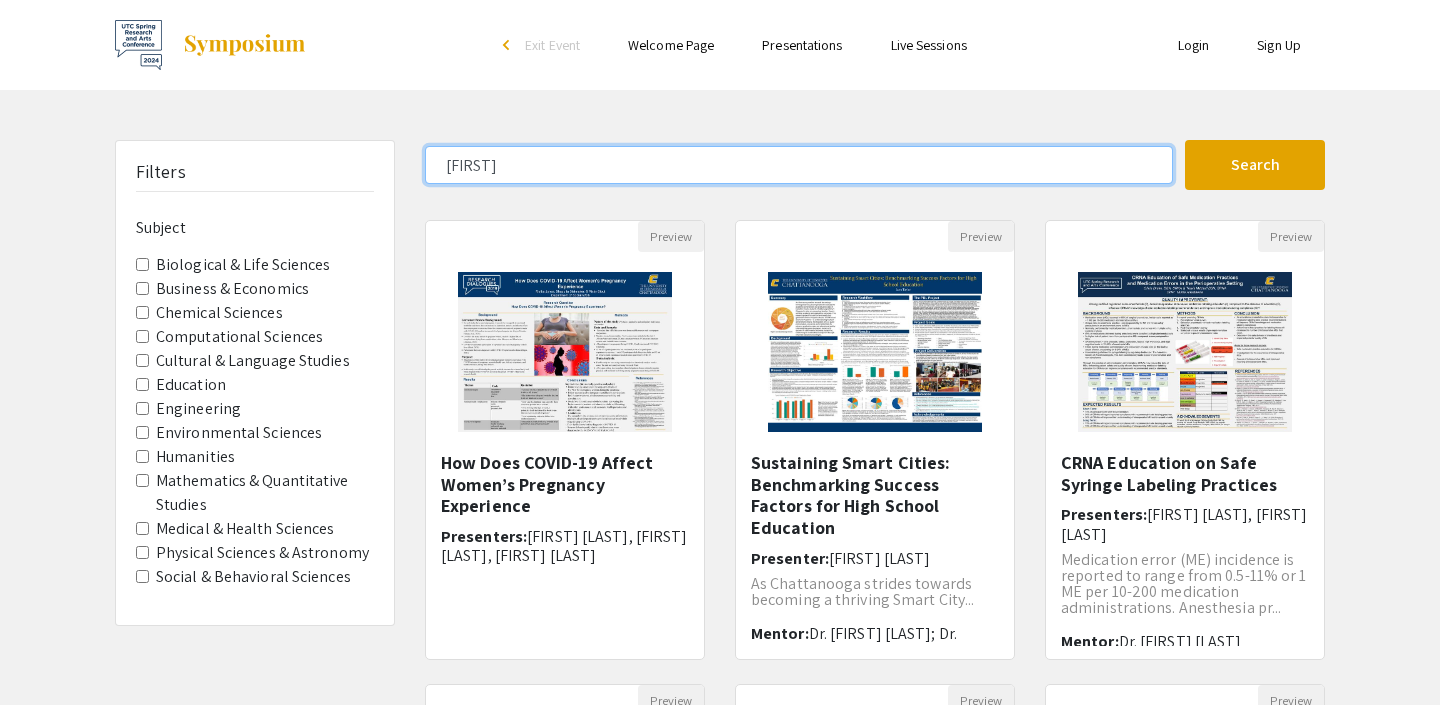 click on "mak" 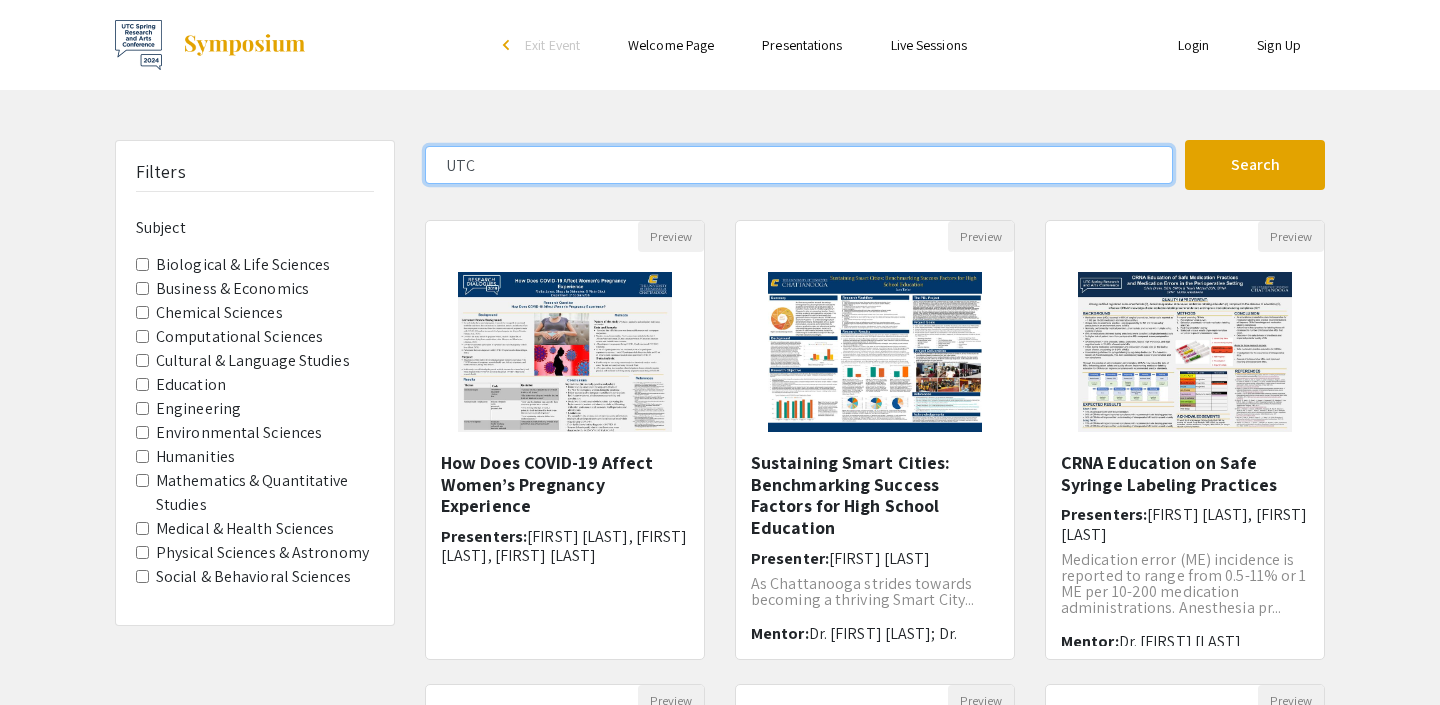 click on "Search" 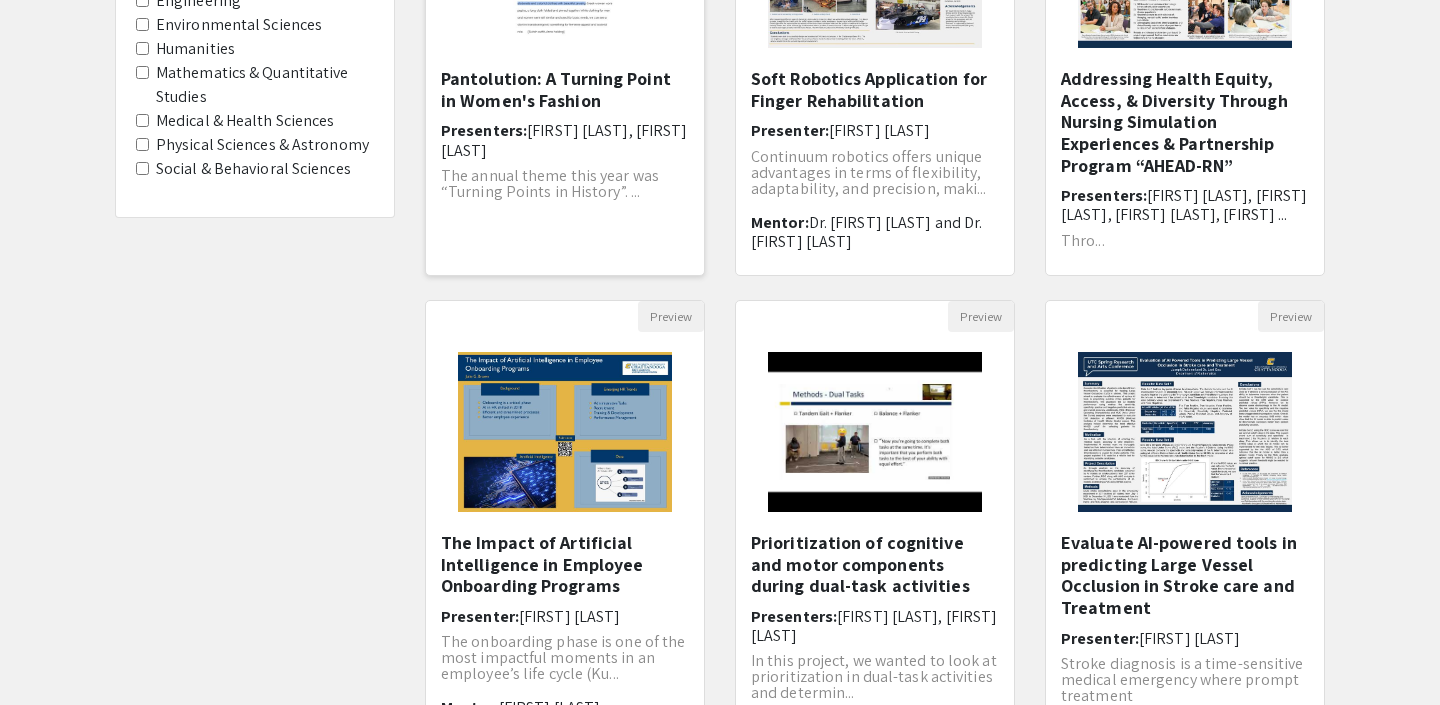 scroll, scrollTop: 0, scrollLeft: 0, axis: both 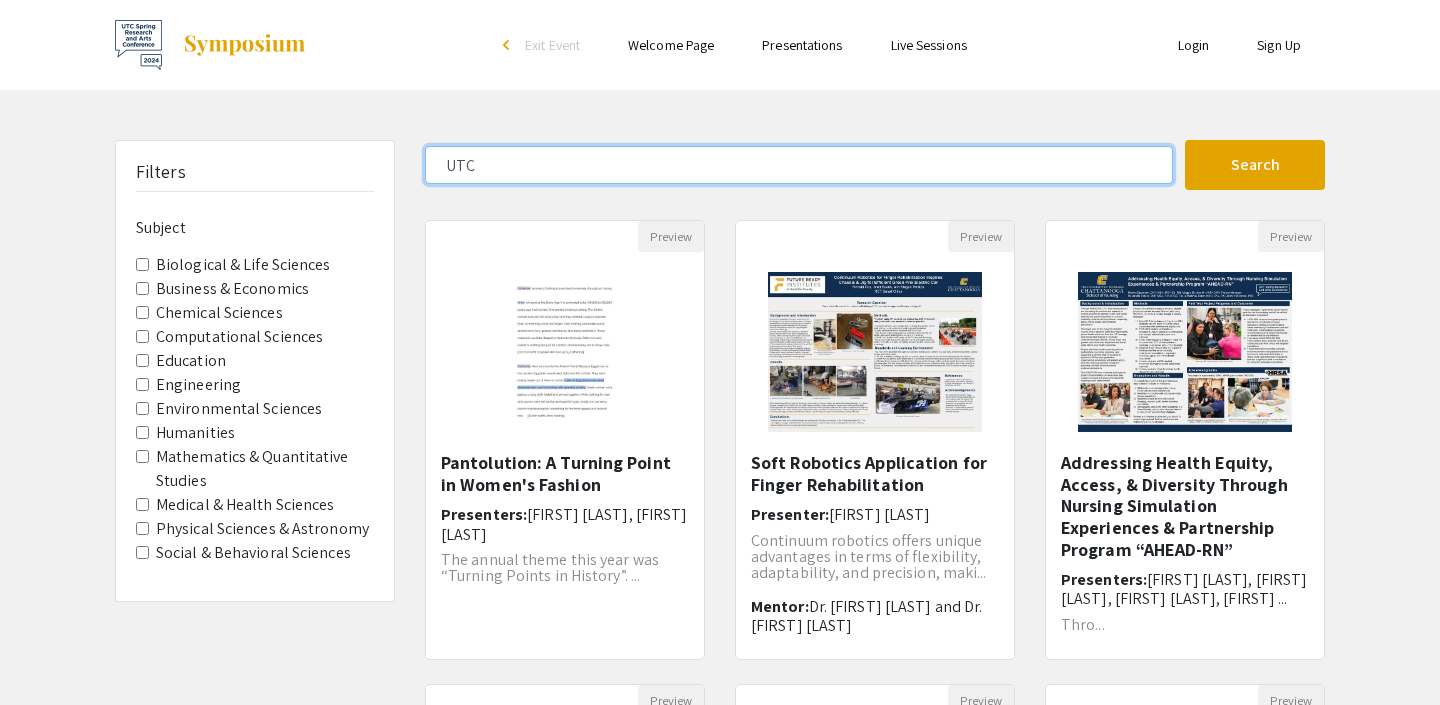 click on "UTC" 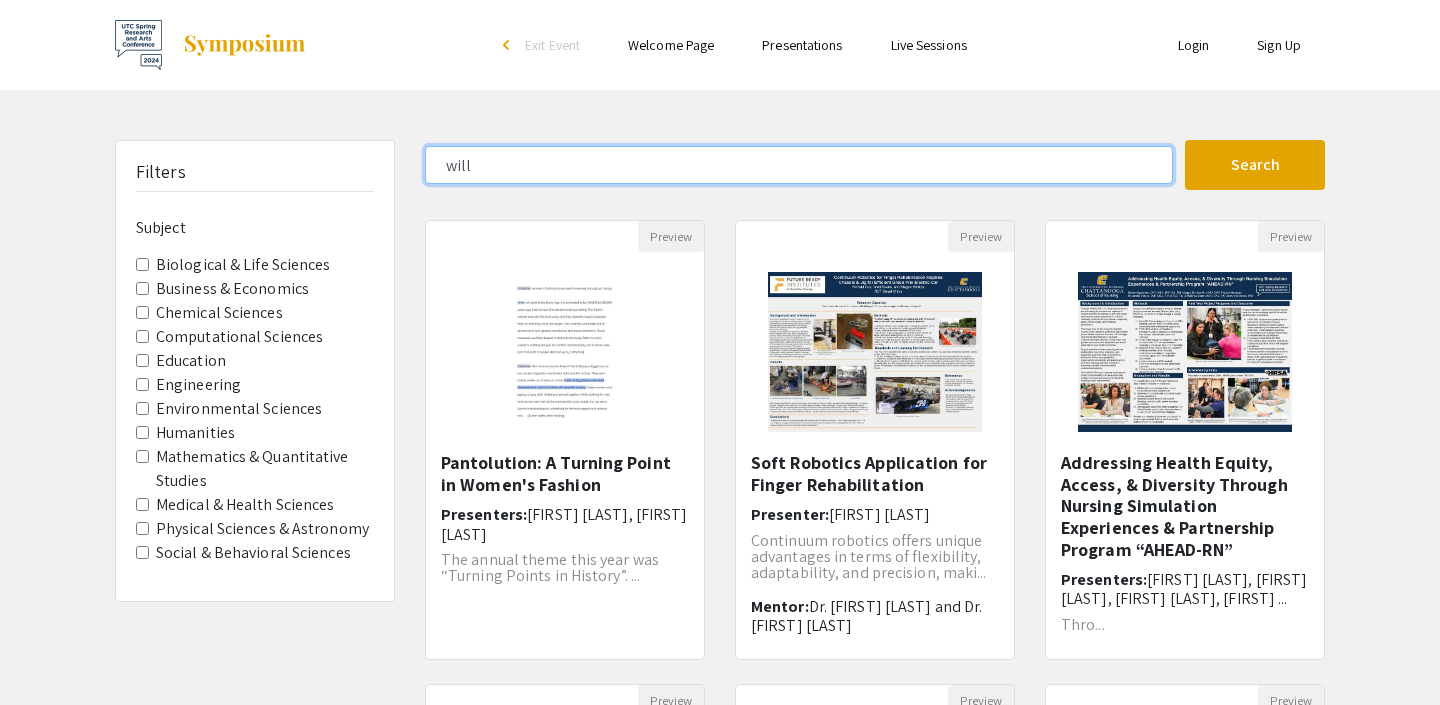 click on "Search" 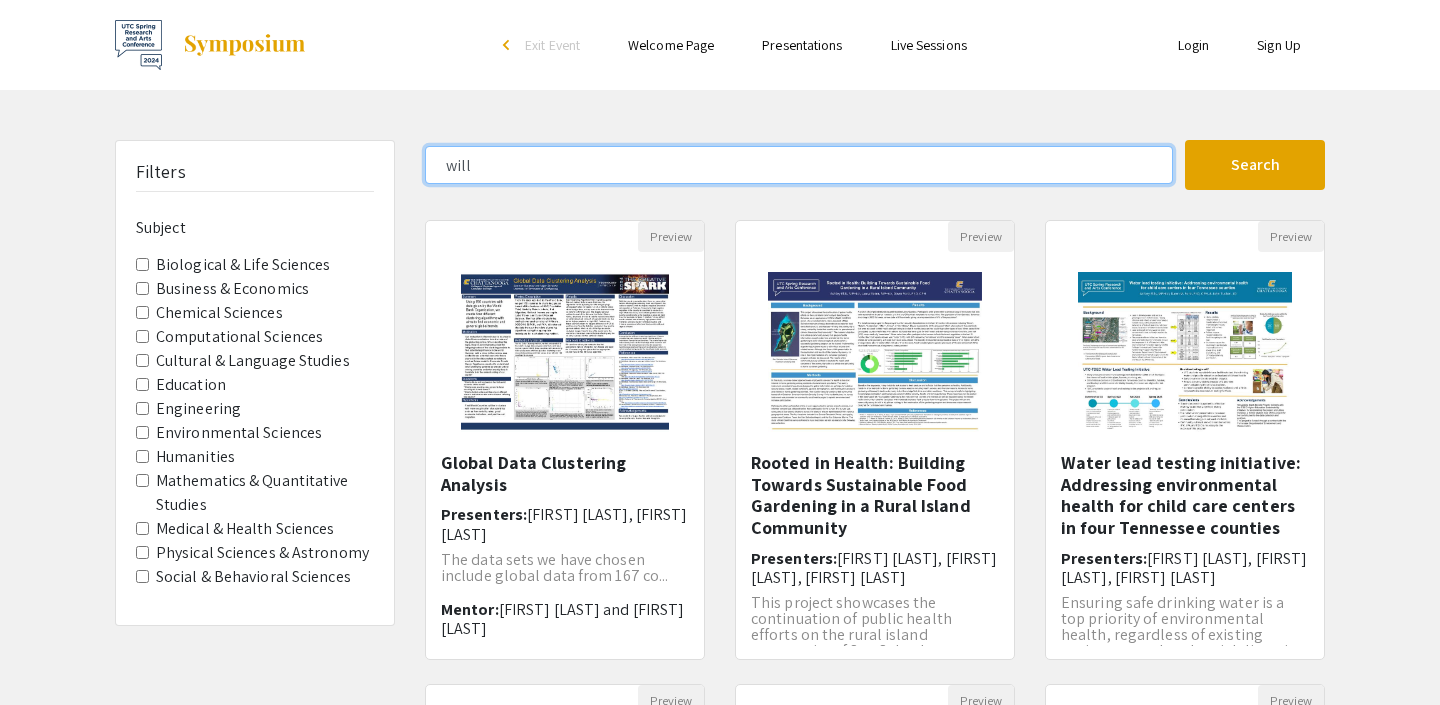 click on "will" 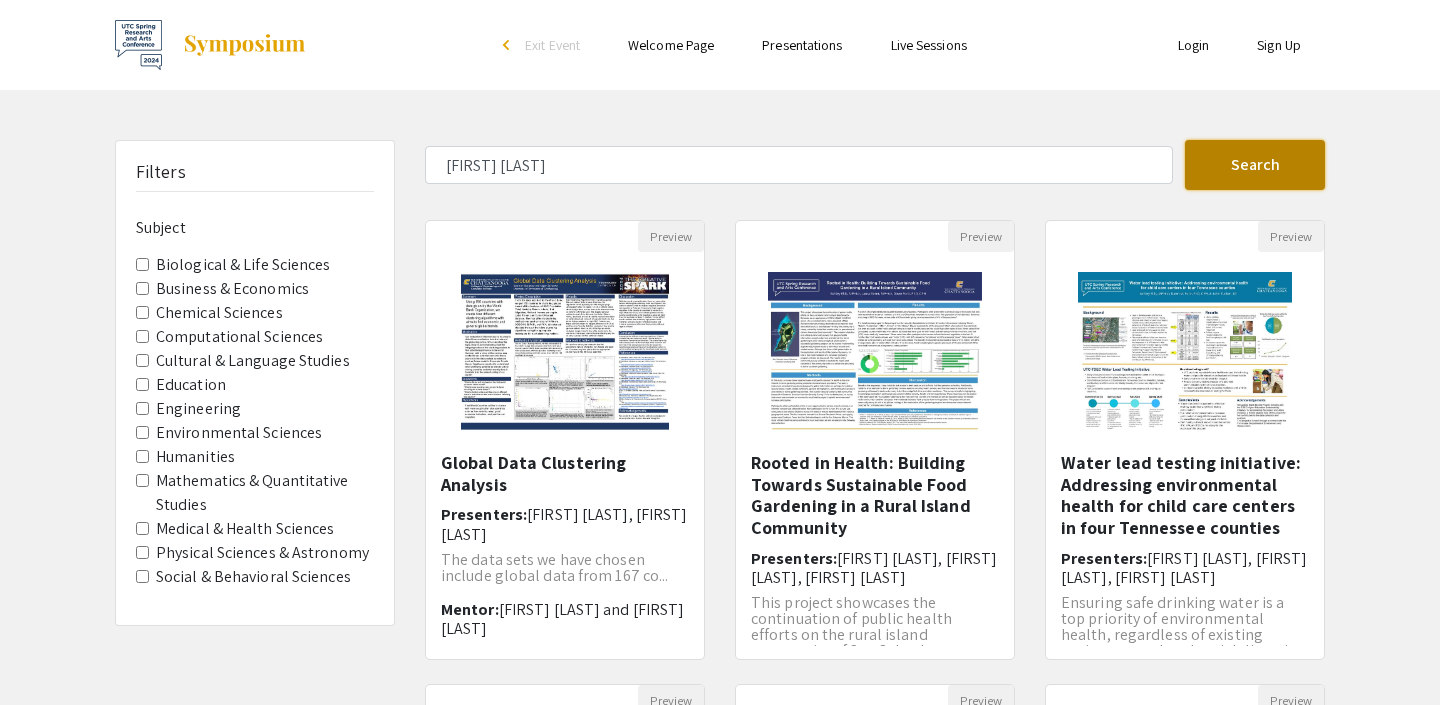 click on "Search" 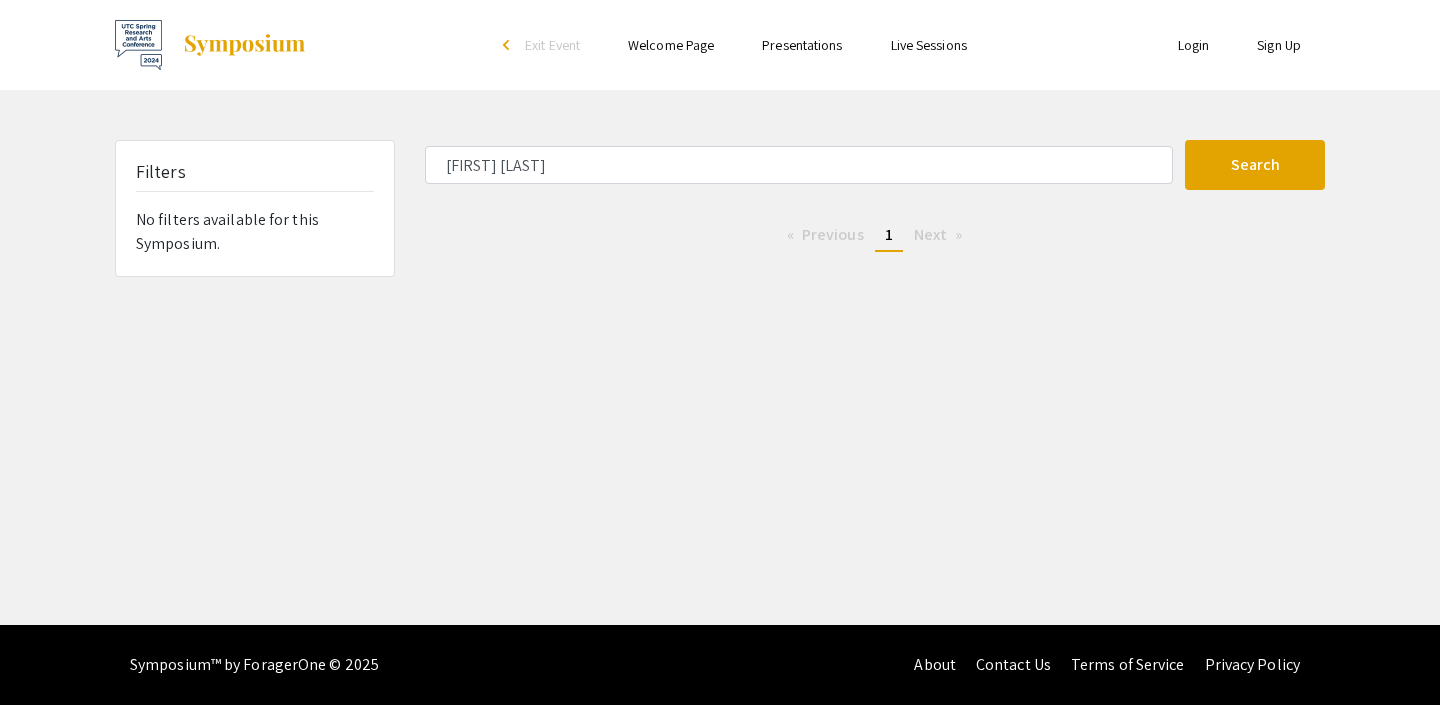 click on "Next  page" 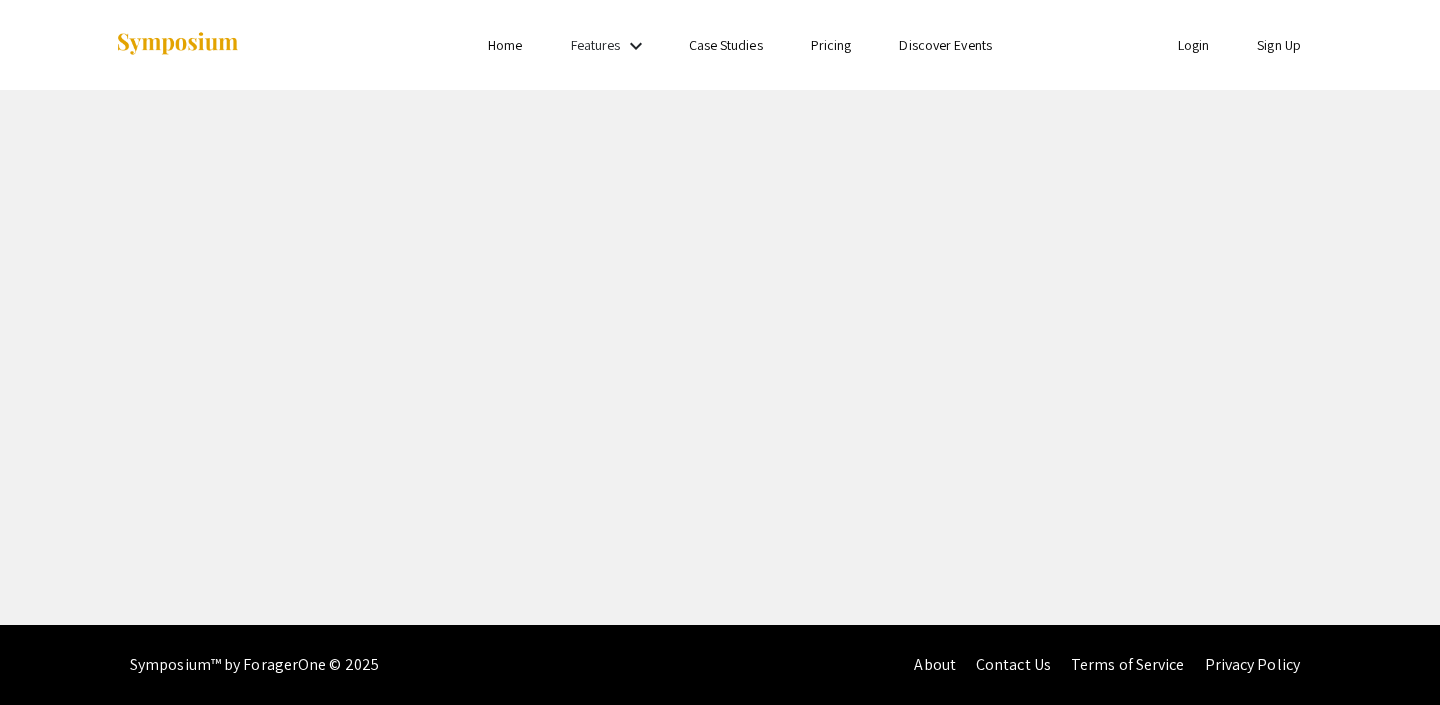 scroll, scrollTop: 0, scrollLeft: 0, axis: both 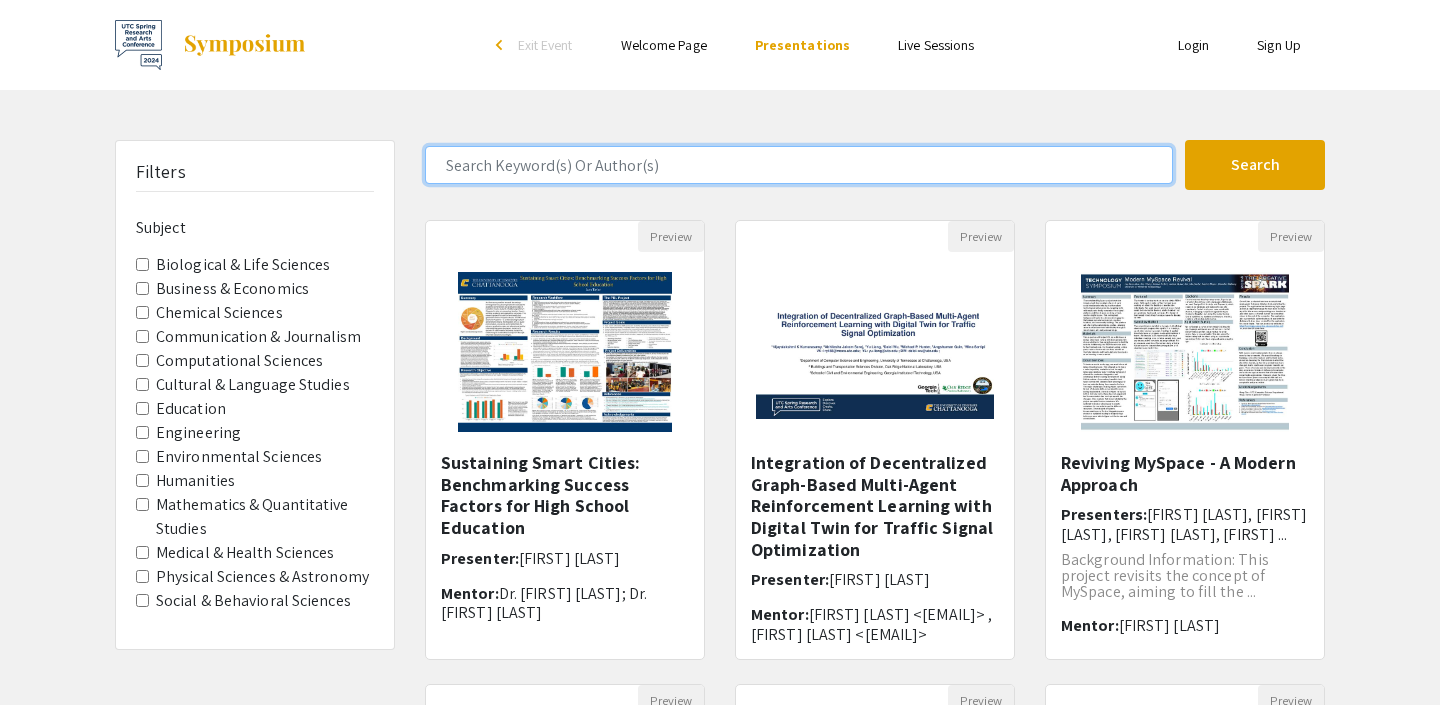 click 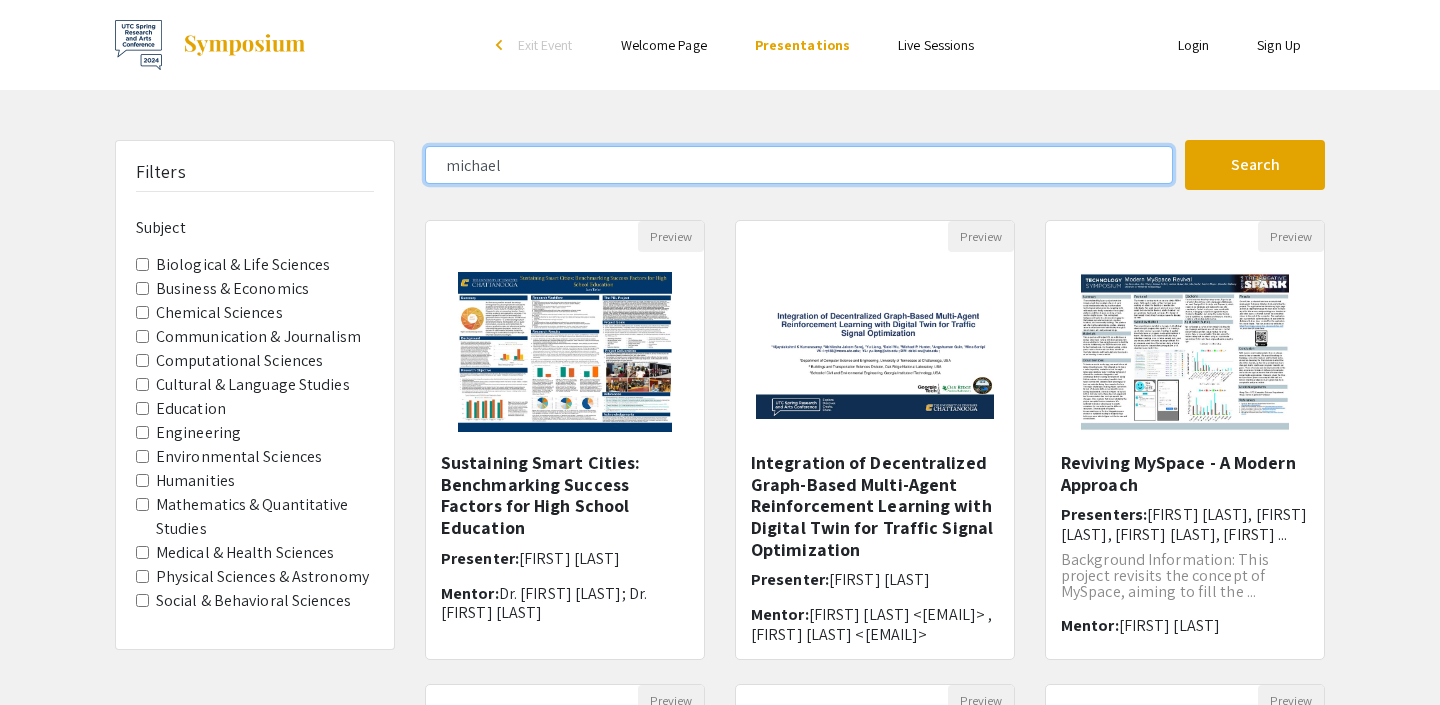 type on "michael" 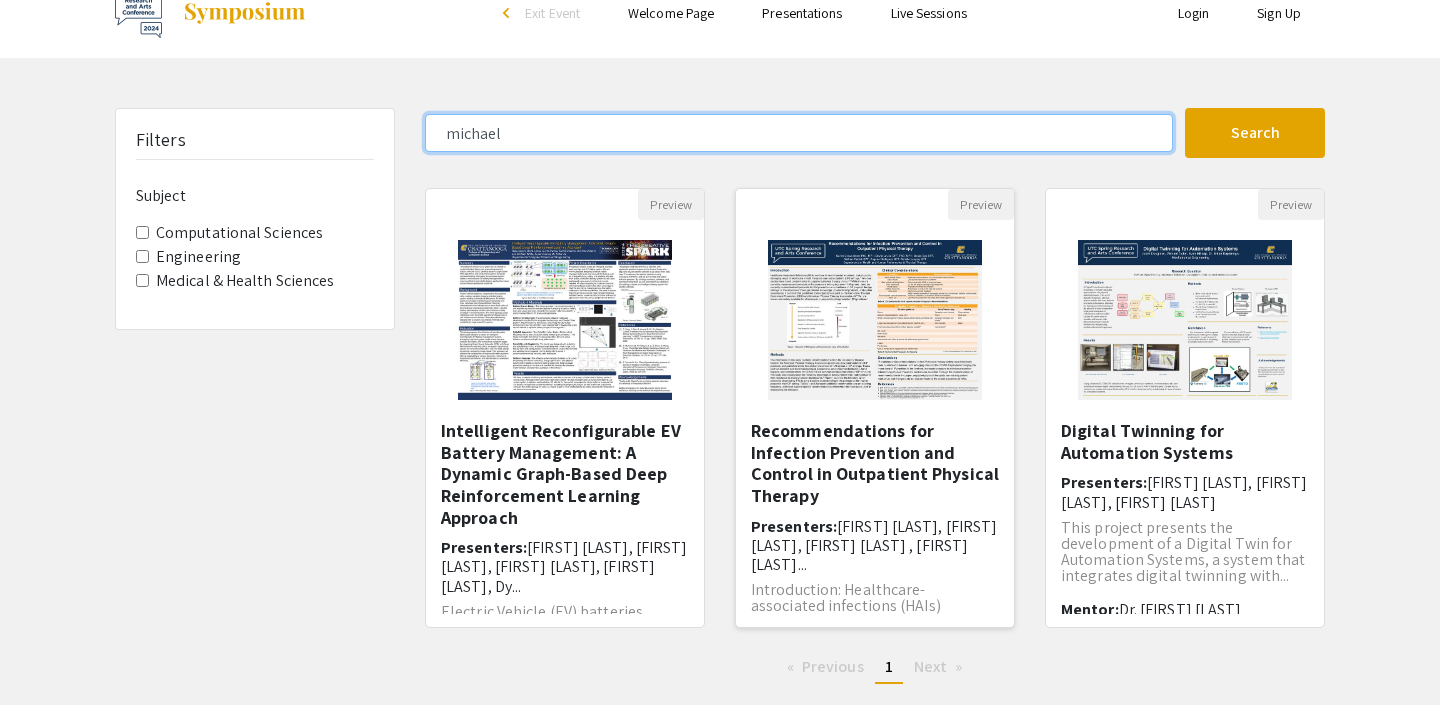 scroll, scrollTop: 0, scrollLeft: 0, axis: both 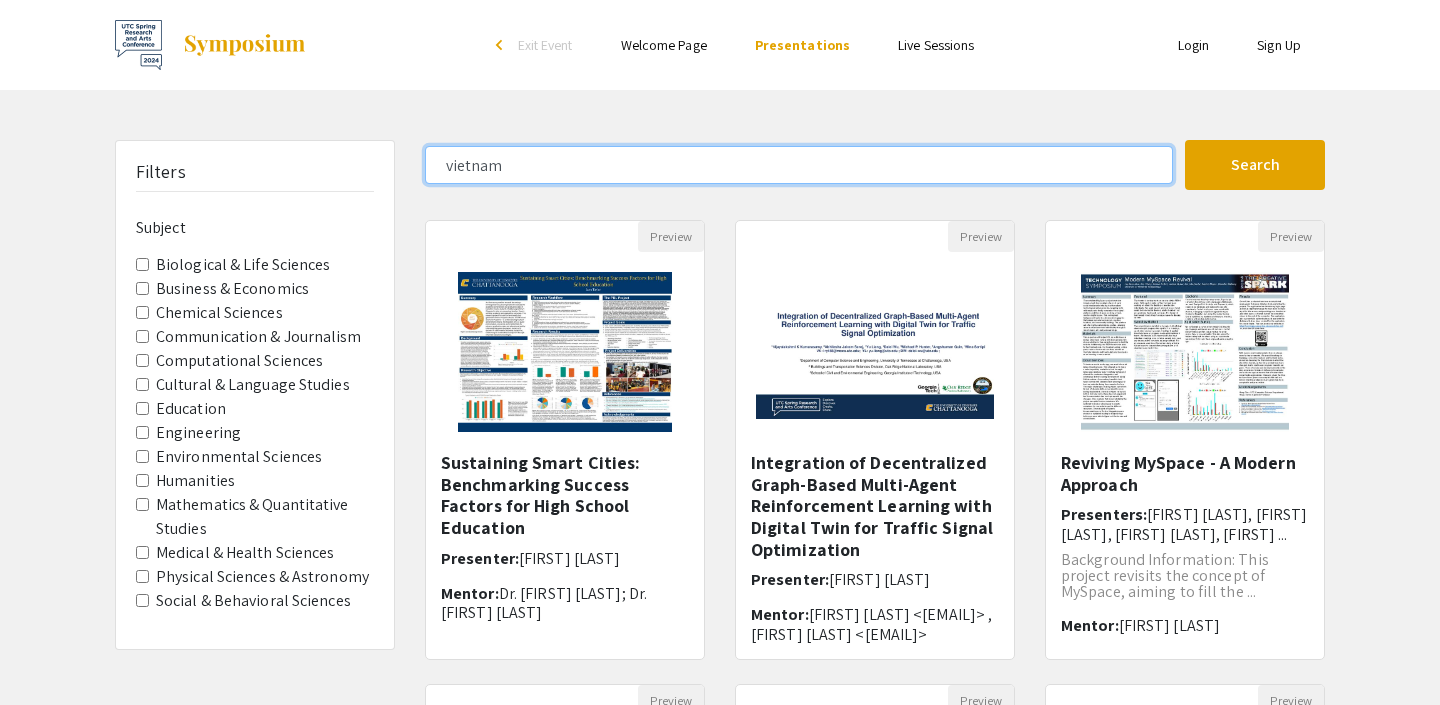 type on "vietnam" 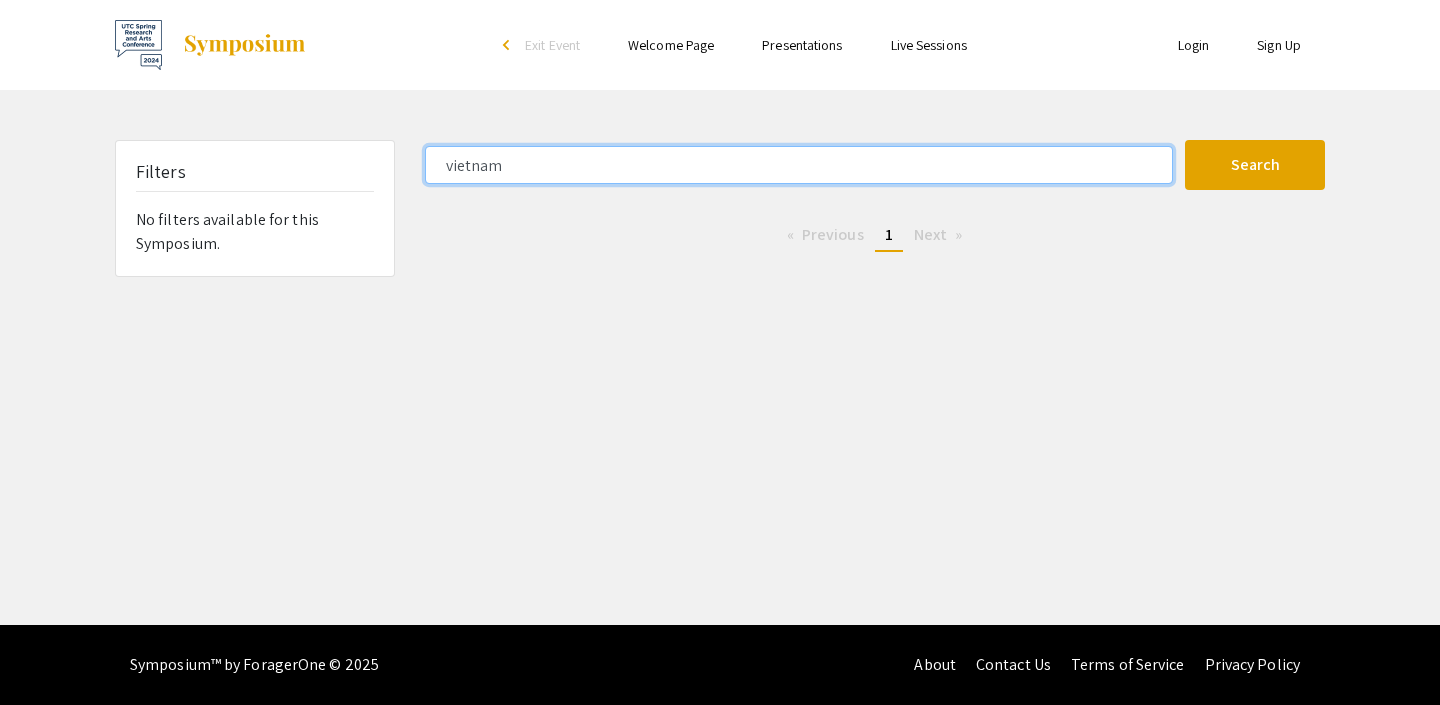 click on "vietnam" 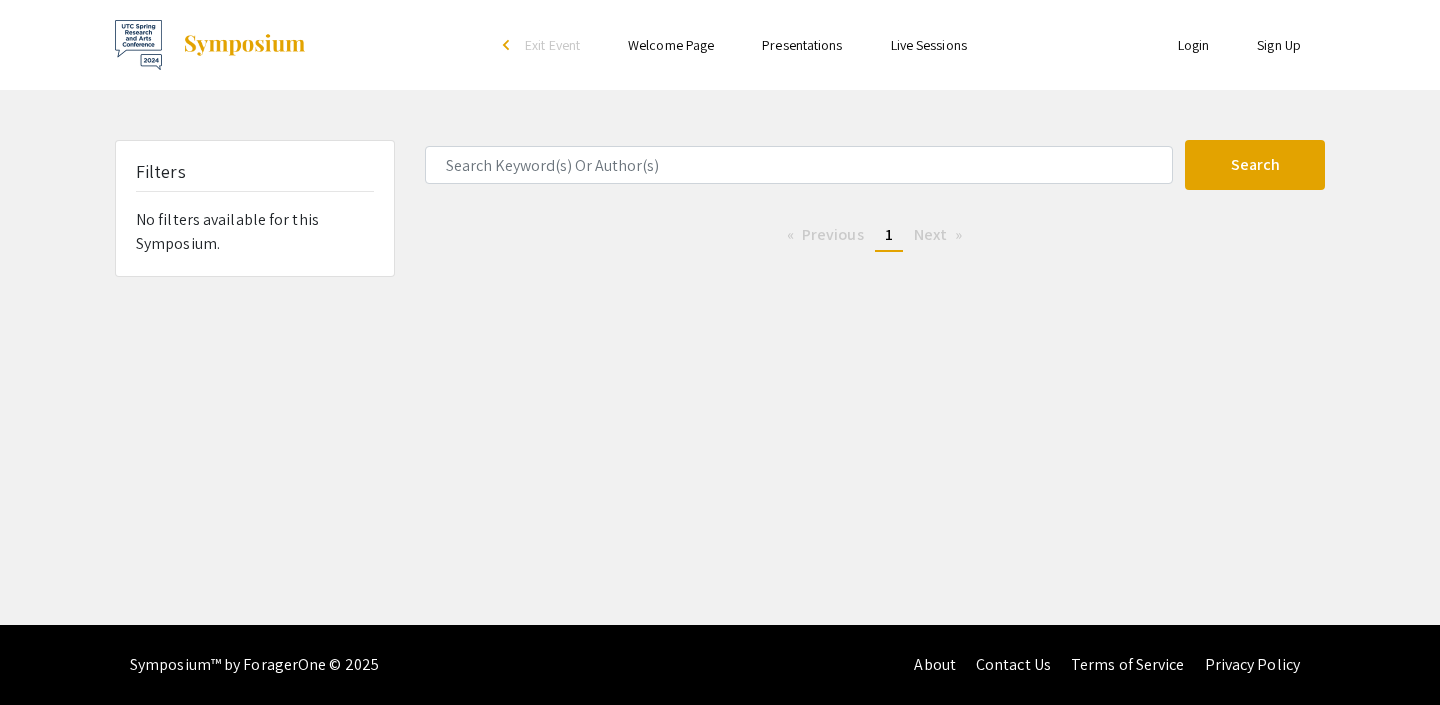 click on "Presentations" at bounding box center [802, 45] 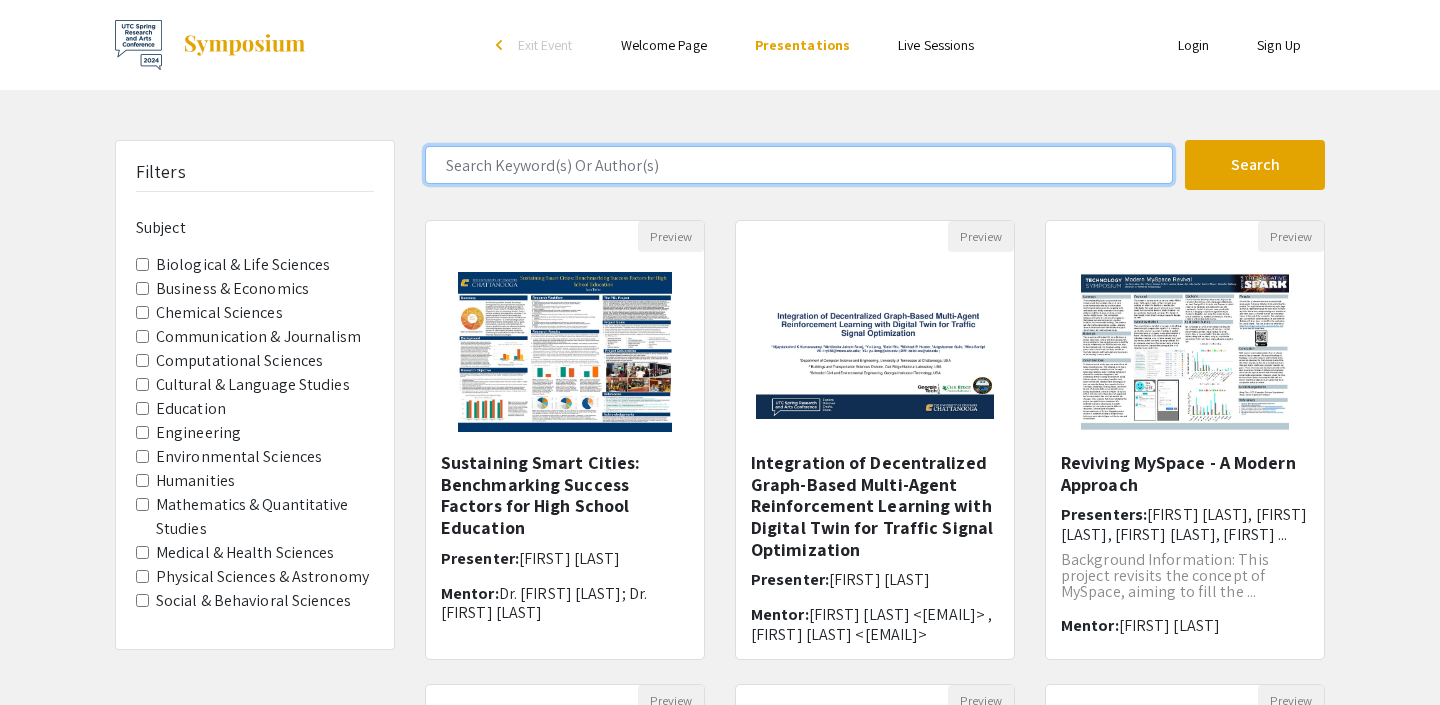 click 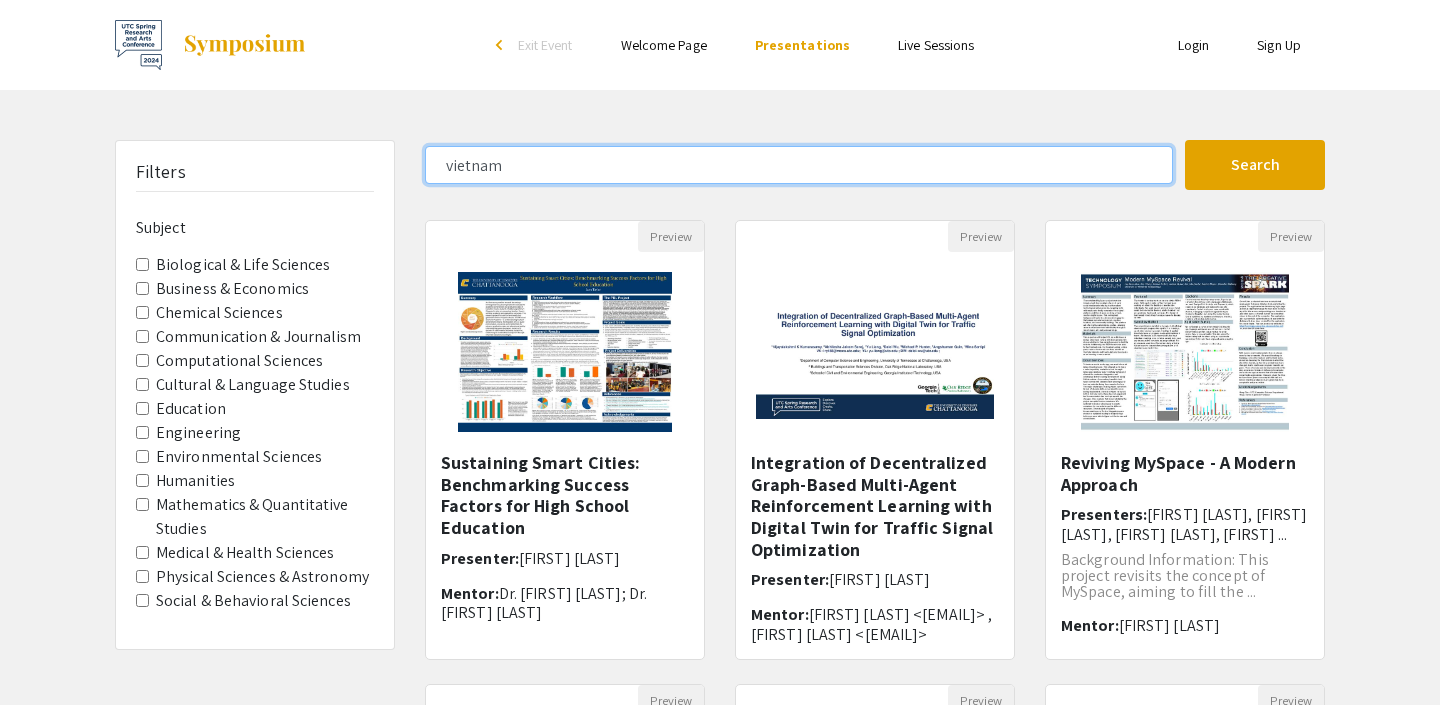 type on "vietnam" 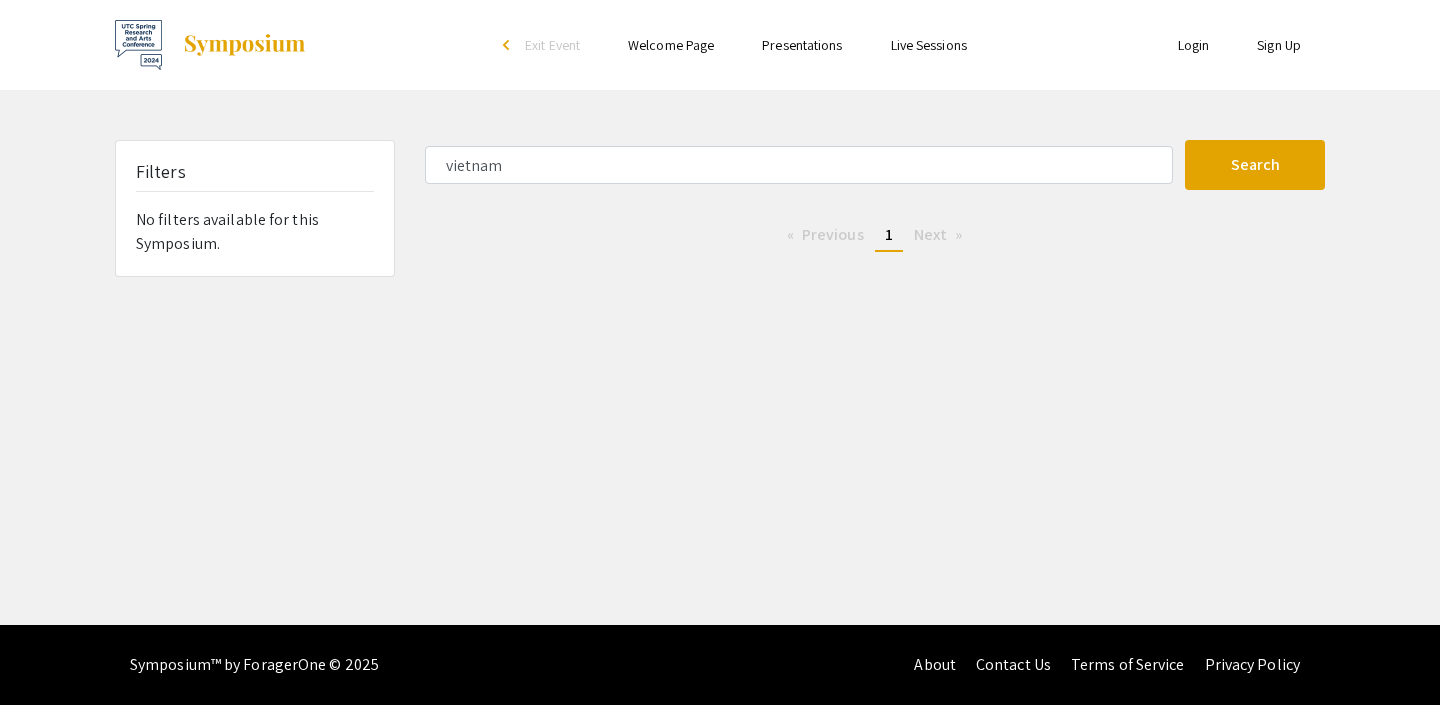 click on "Presentations" at bounding box center (802, 45) 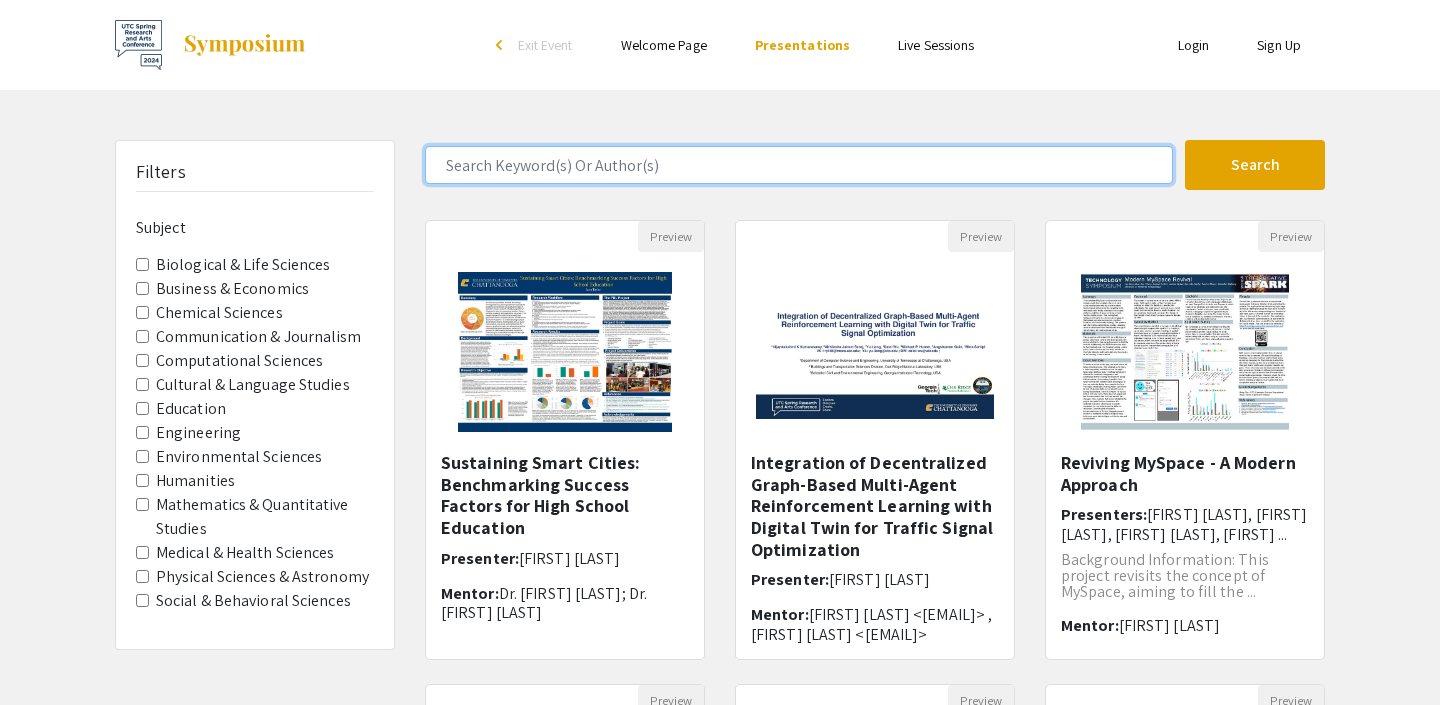 click 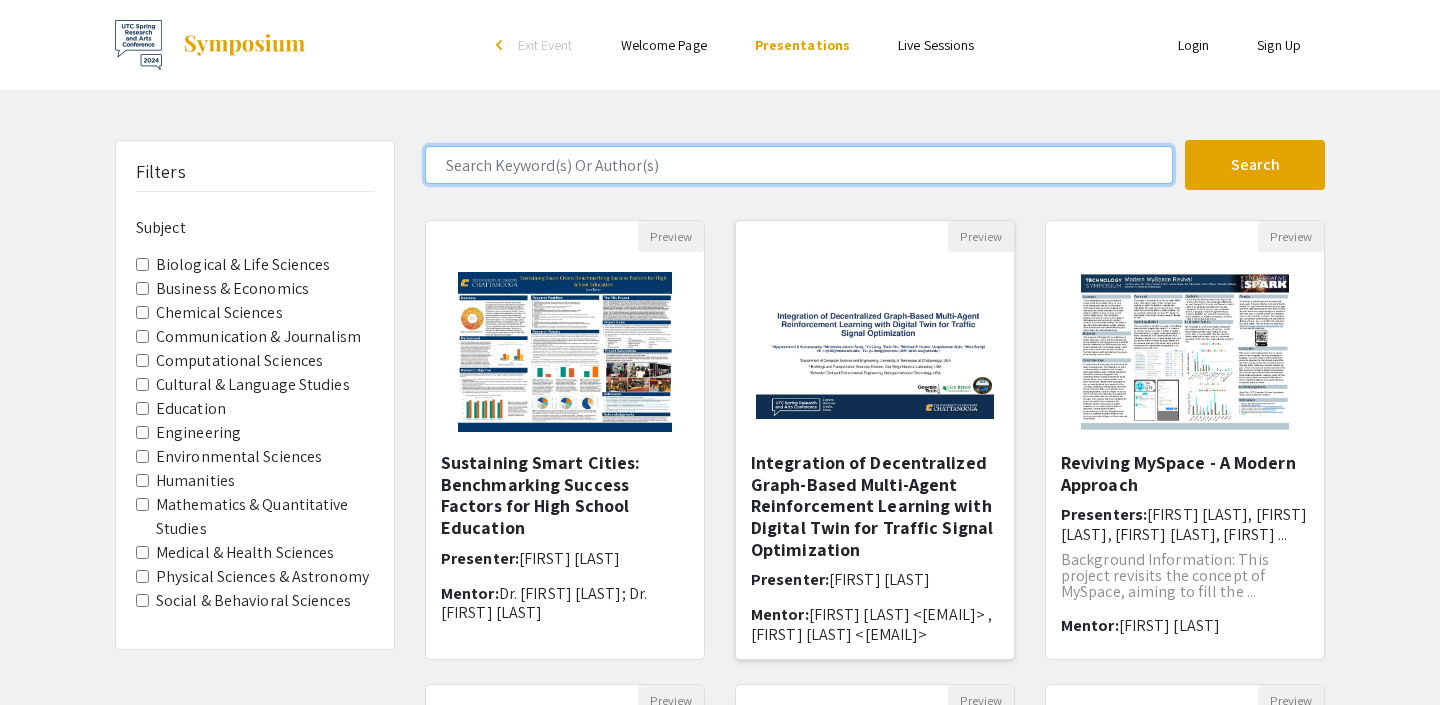 scroll, scrollTop: 44, scrollLeft: 0, axis: vertical 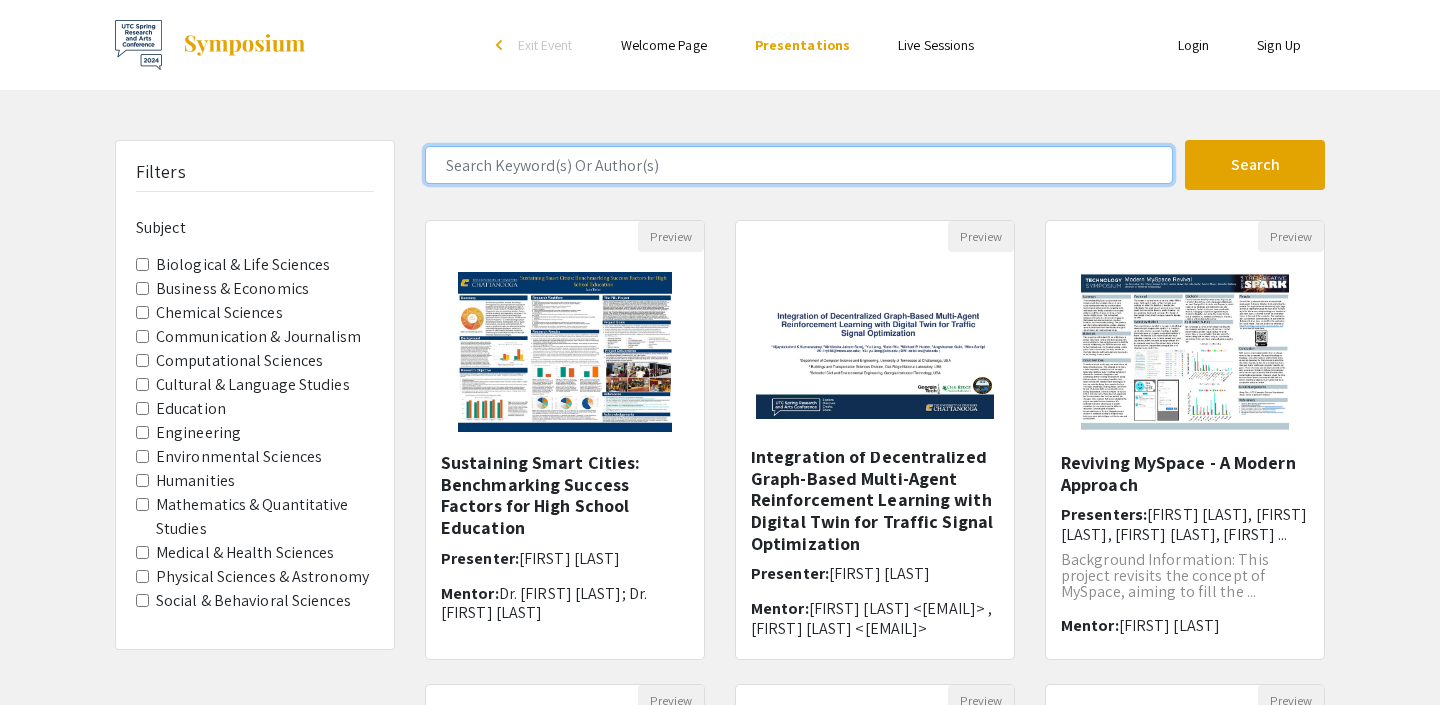 click 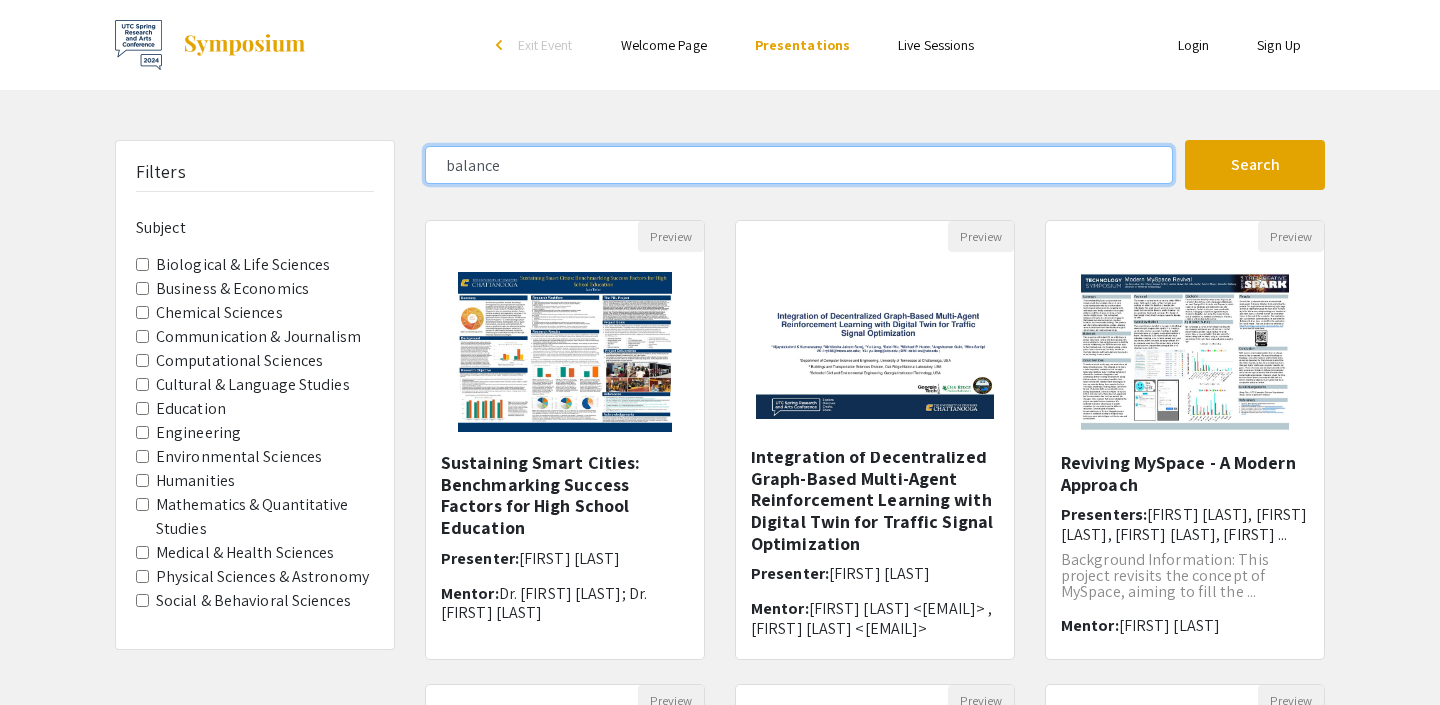 type on "balance" 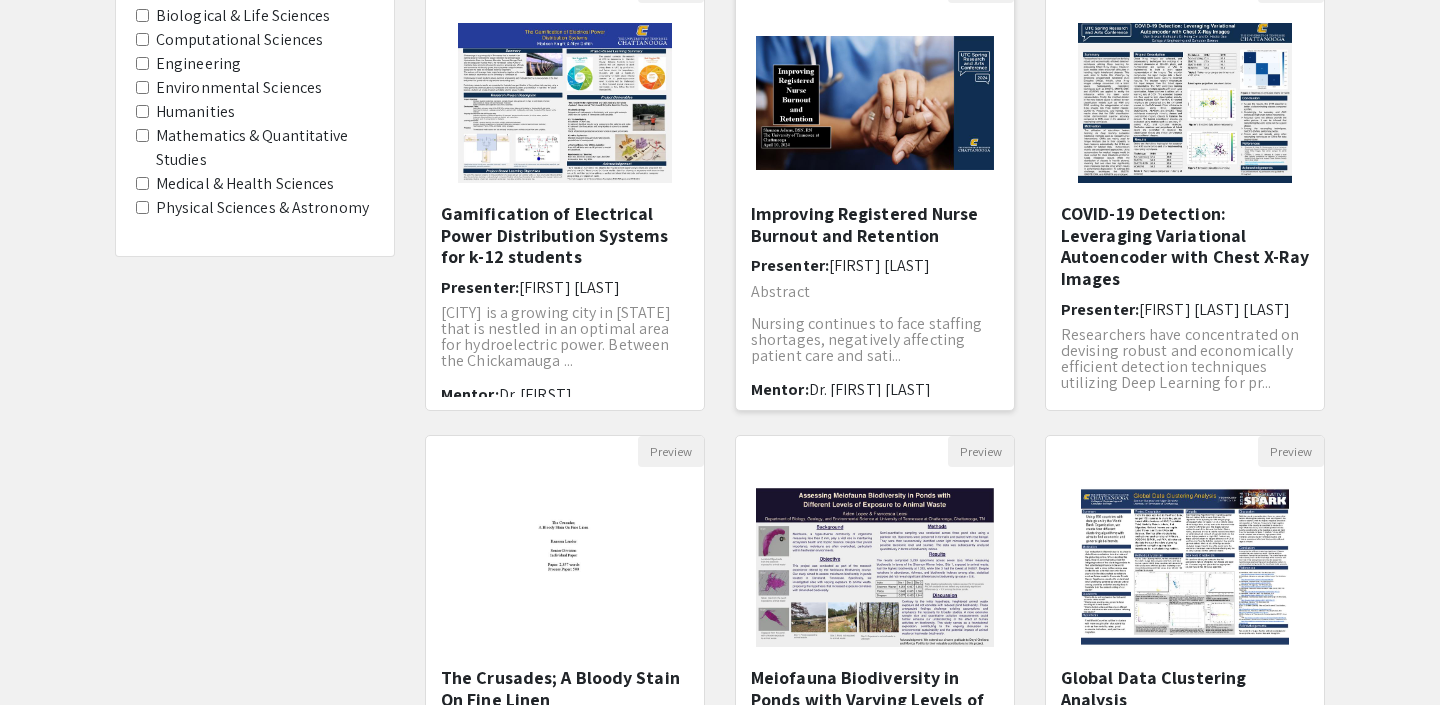 scroll, scrollTop: 246, scrollLeft: 0, axis: vertical 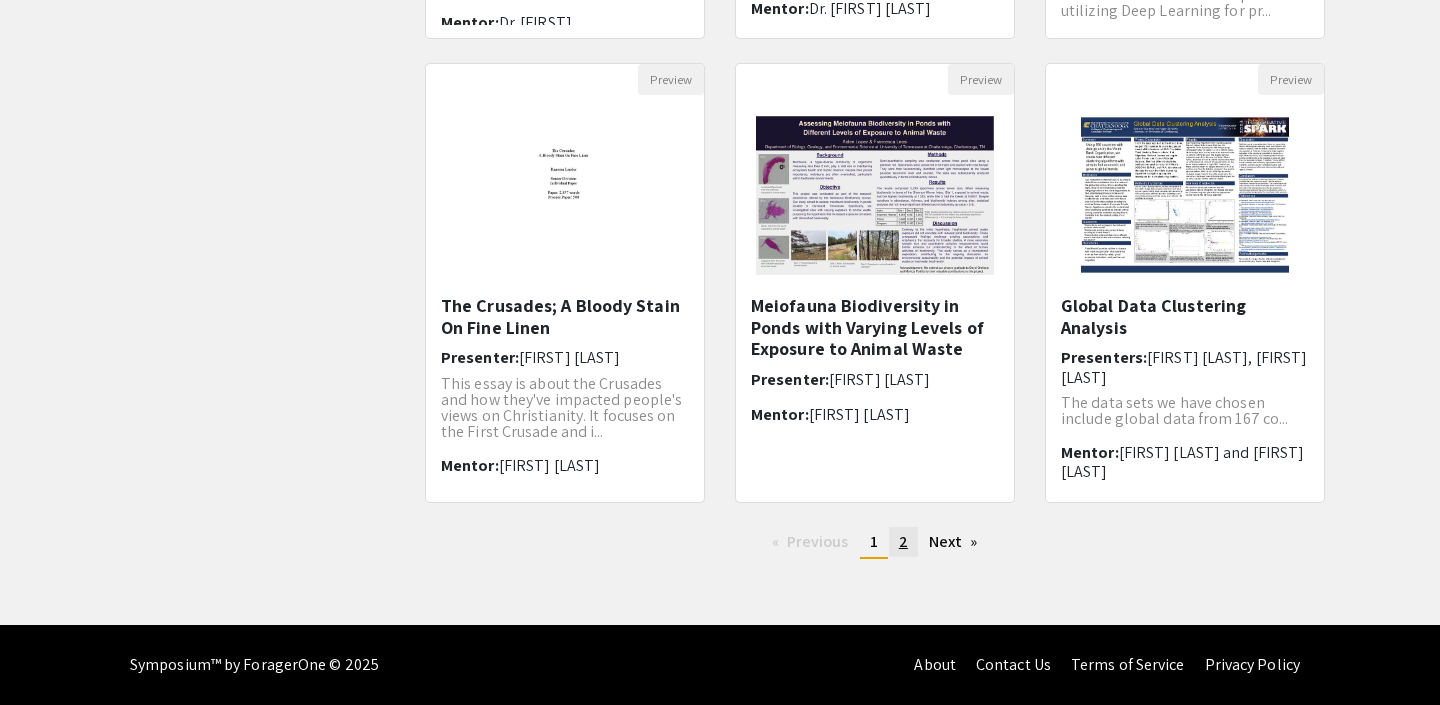 click on "2" 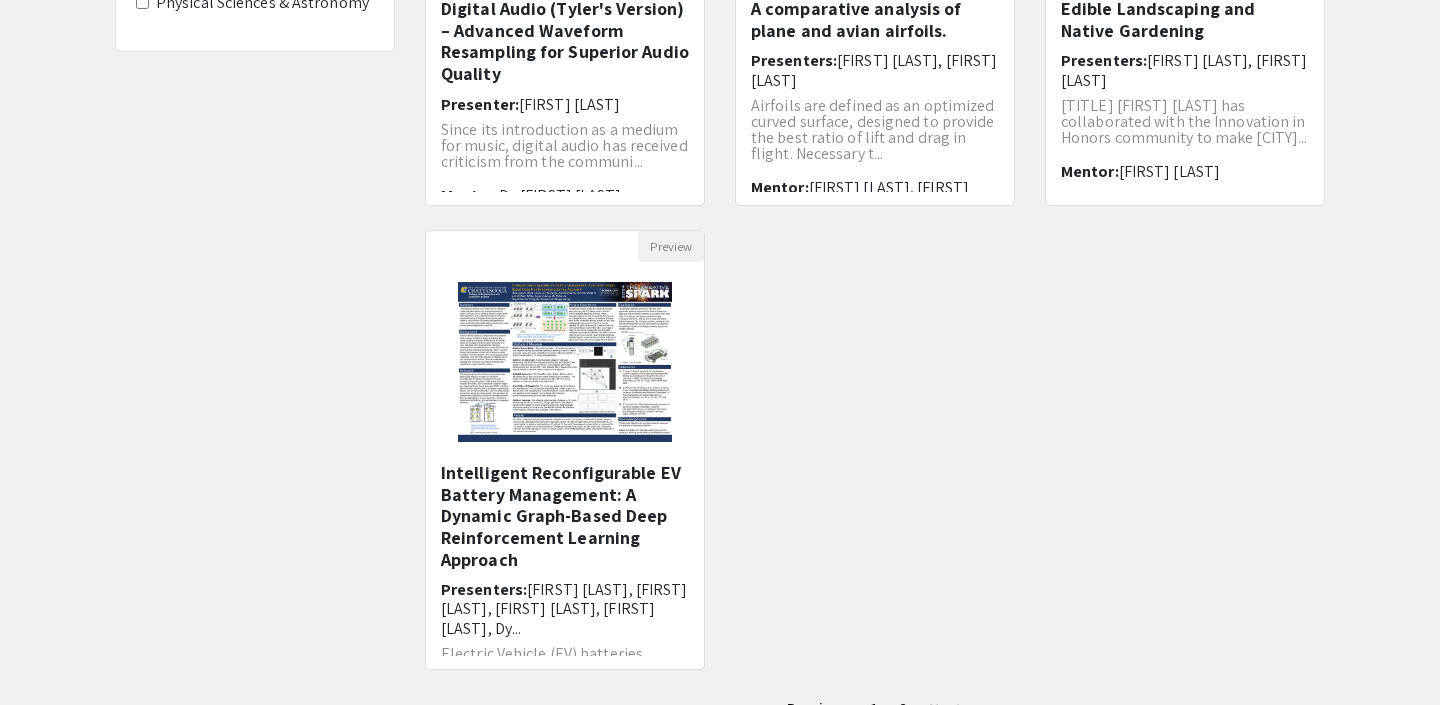 scroll, scrollTop: 0, scrollLeft: 0, axis: both 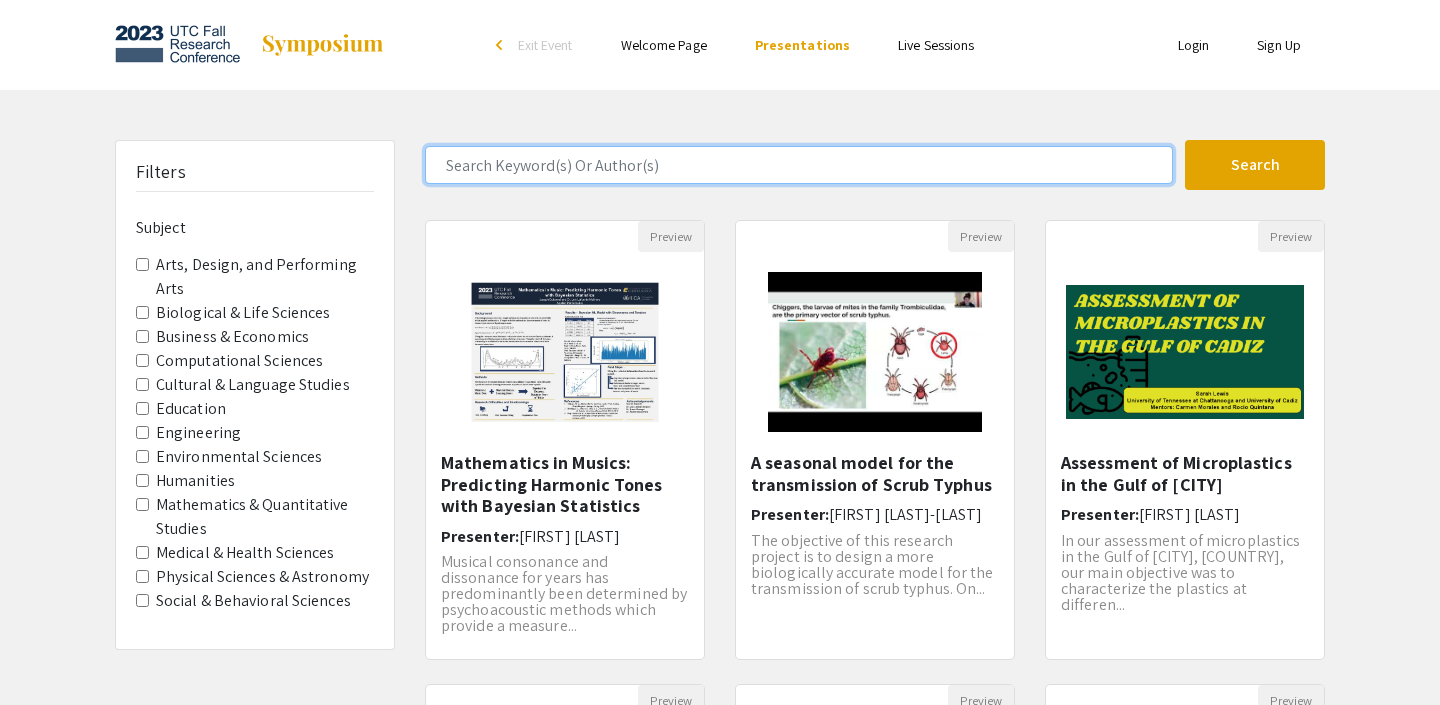click 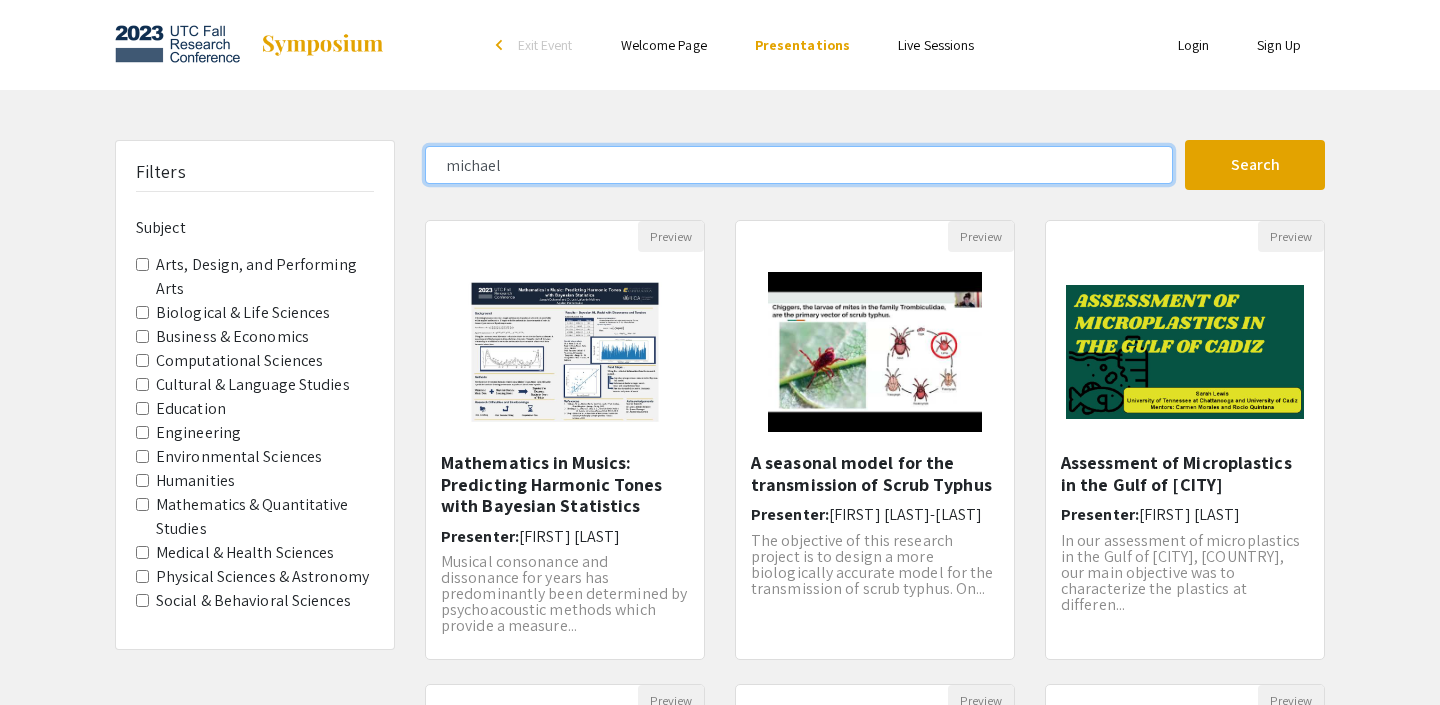 click on "Search" 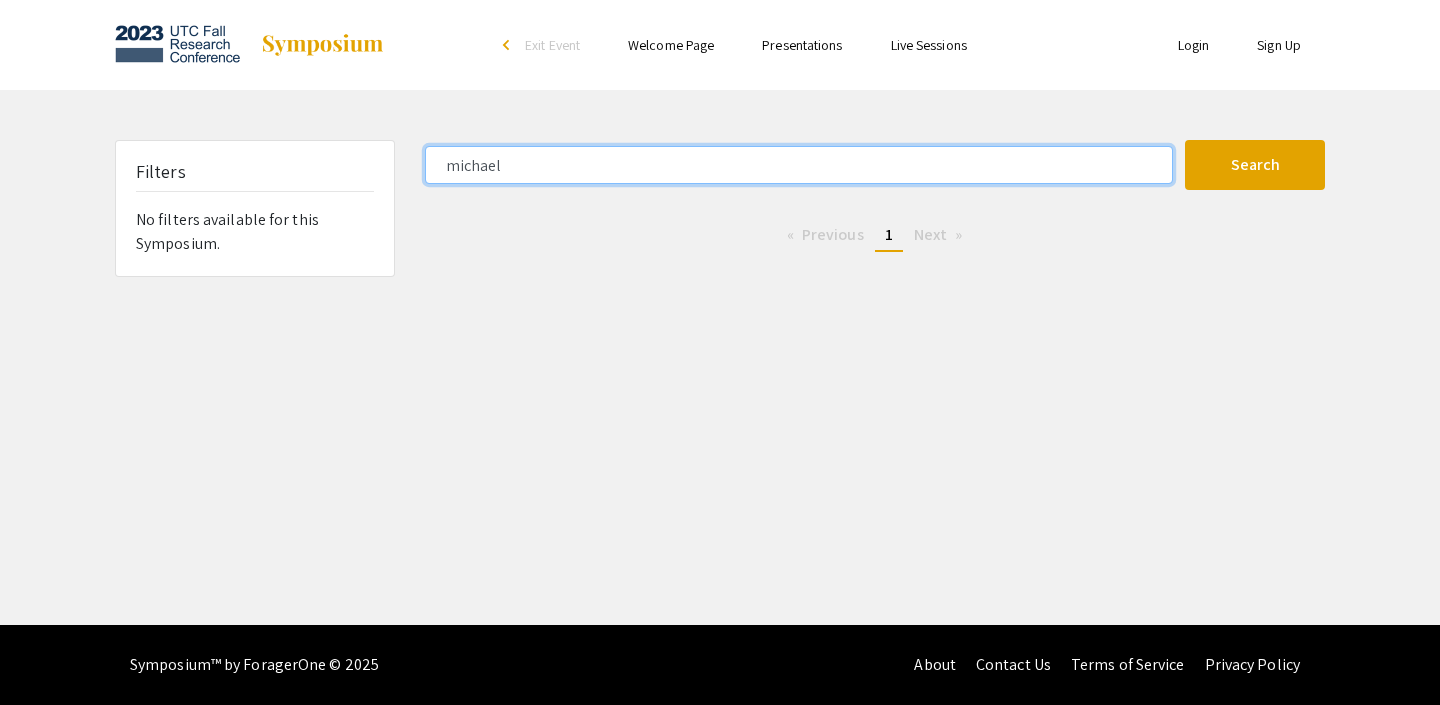 click on "michael" 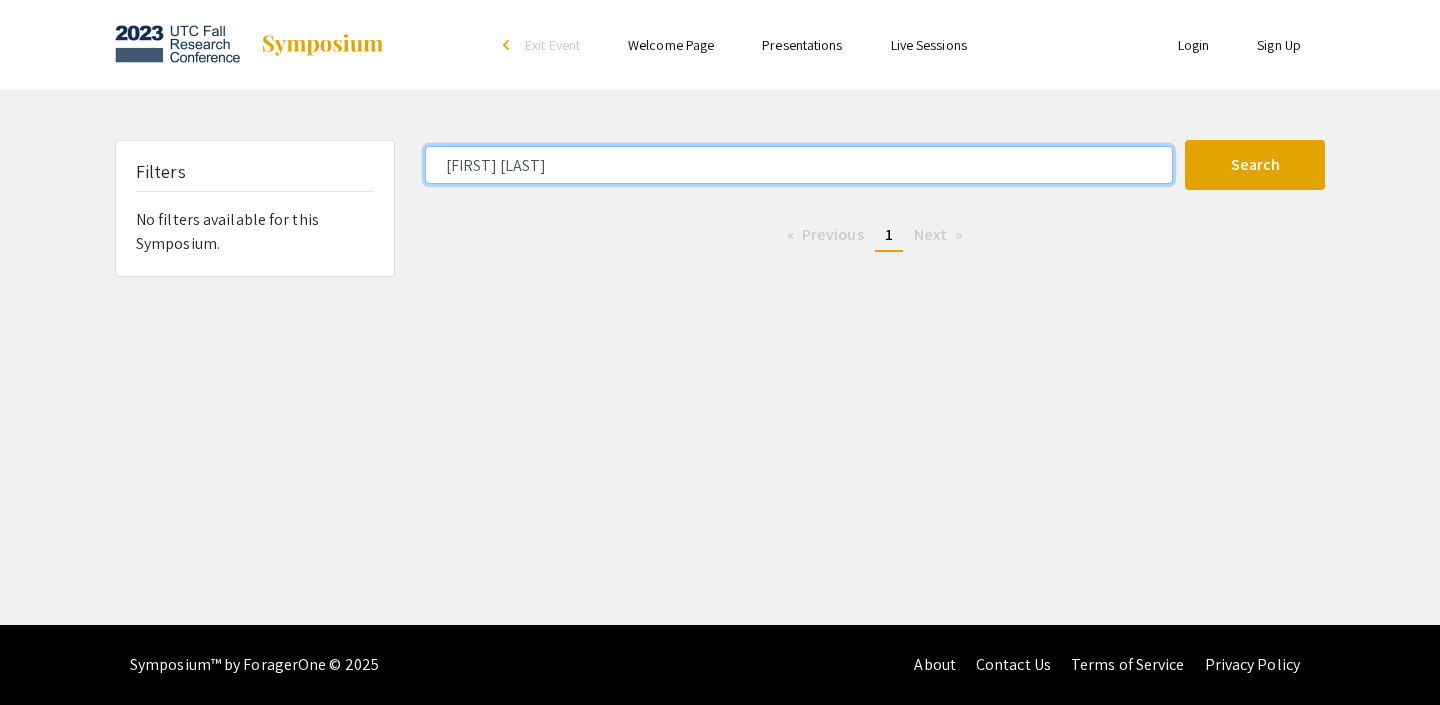 click on "Search" 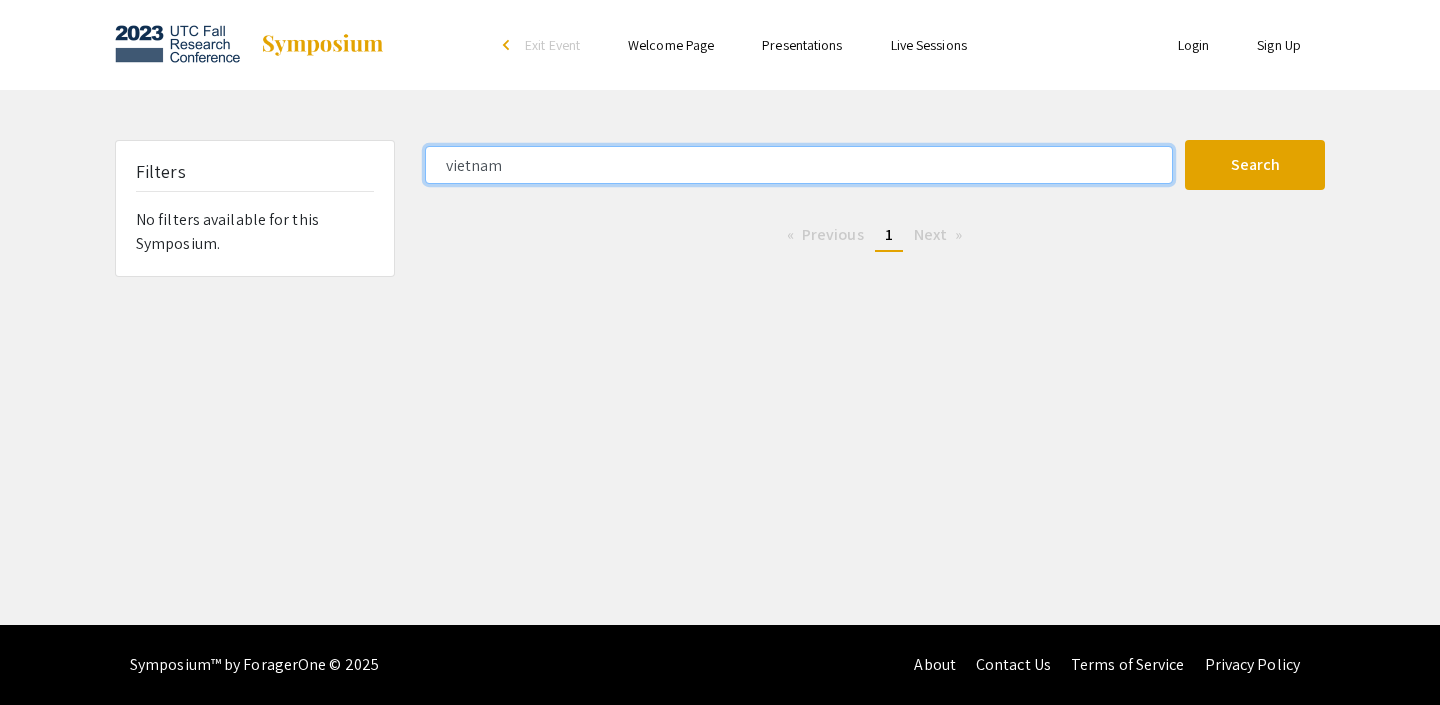 type on "vietnam" 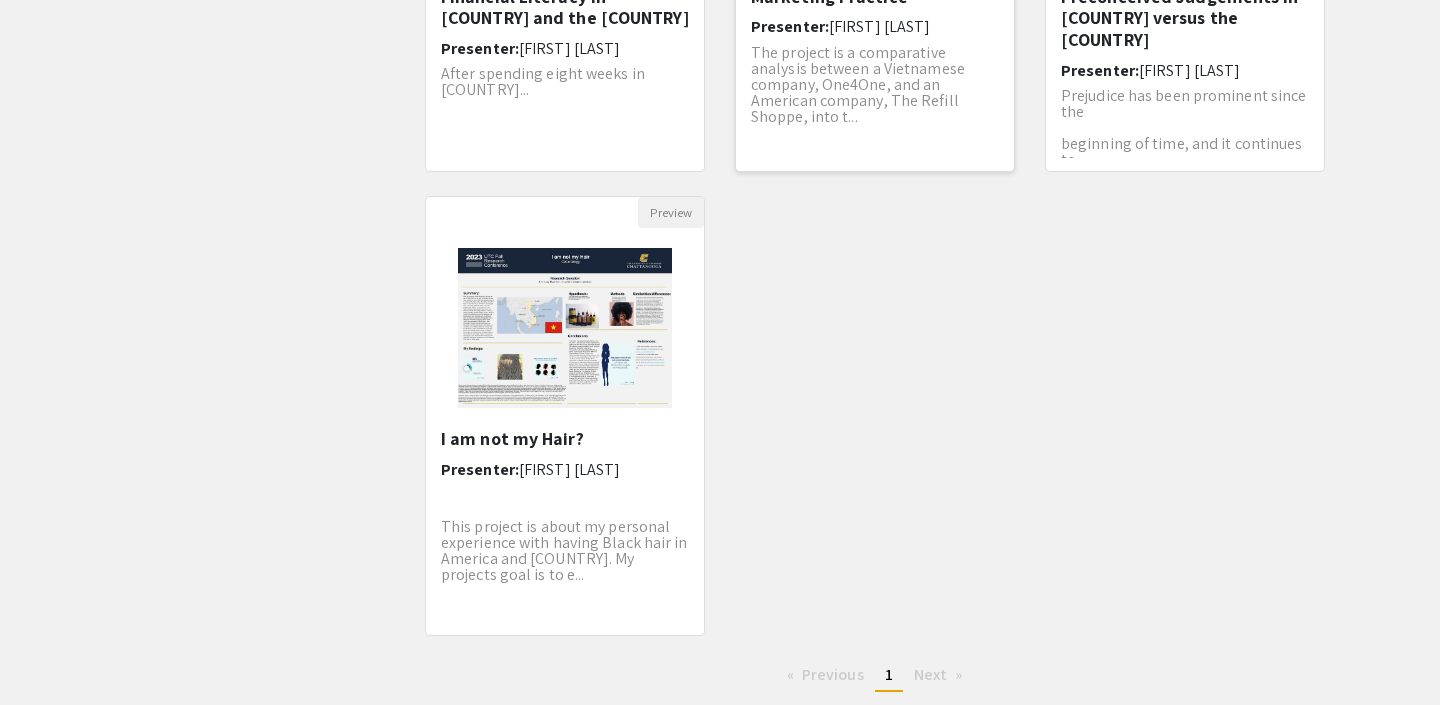 scroll, scrollTop: 486, scrollLeft: 0, axis: vertical 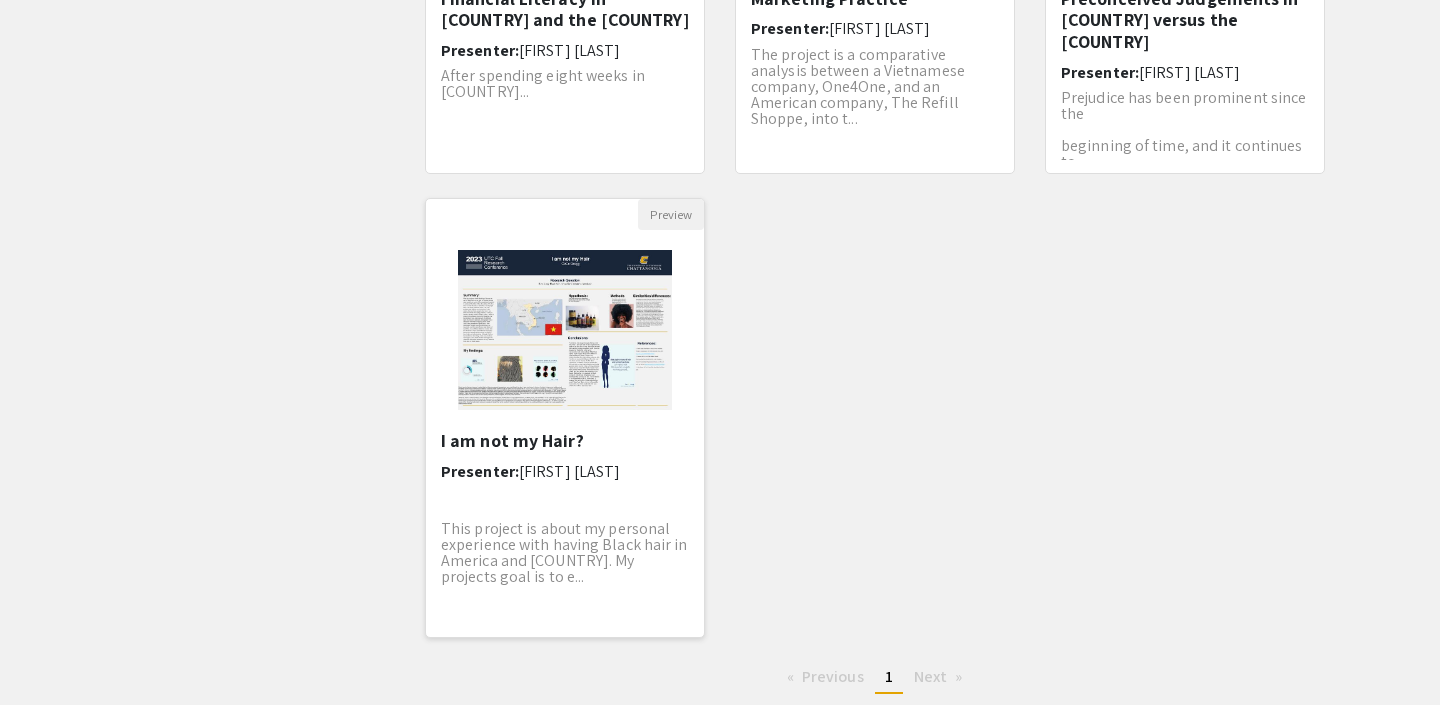 click on "I am not my Hair?  Presenter:  [FIRST] [LAST] This project is about my personal experience with having Black hair in America and [COUNTRY]. My projects goal is to e..." 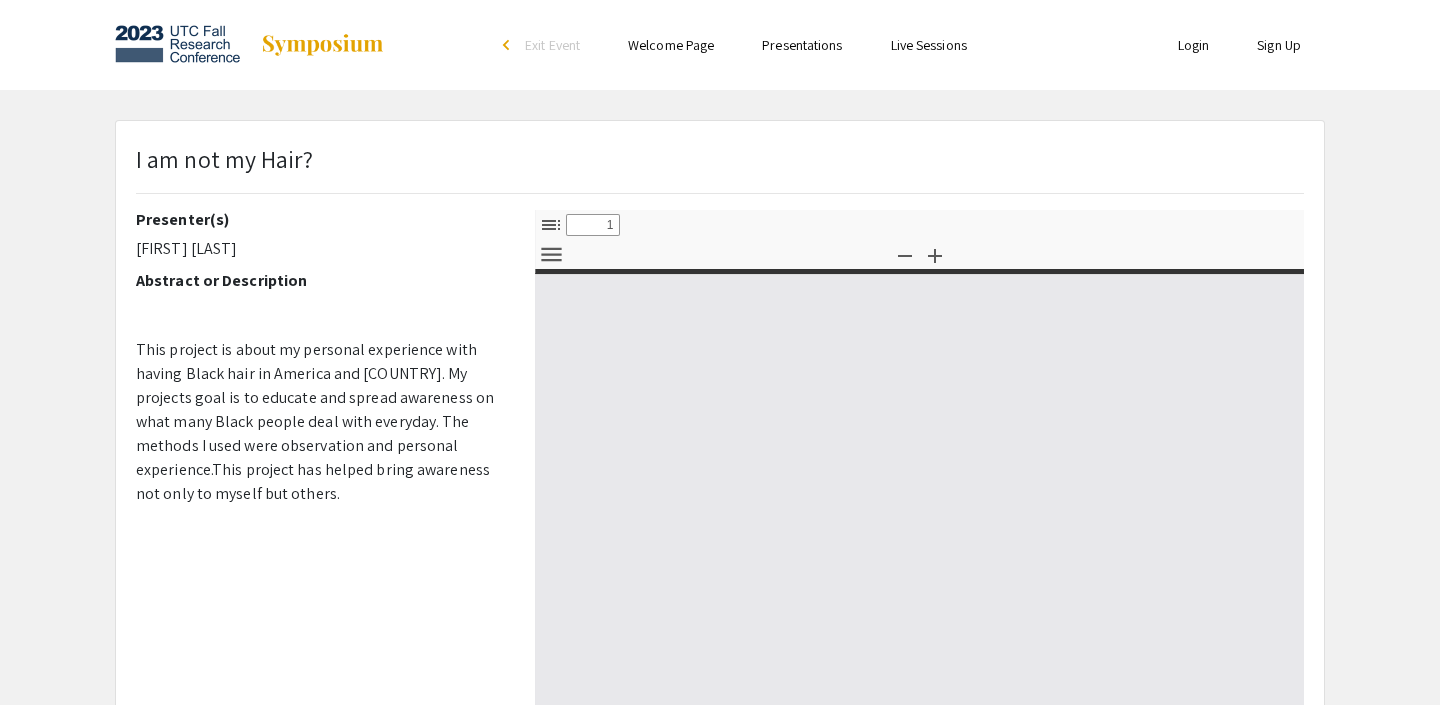 select on "custom" 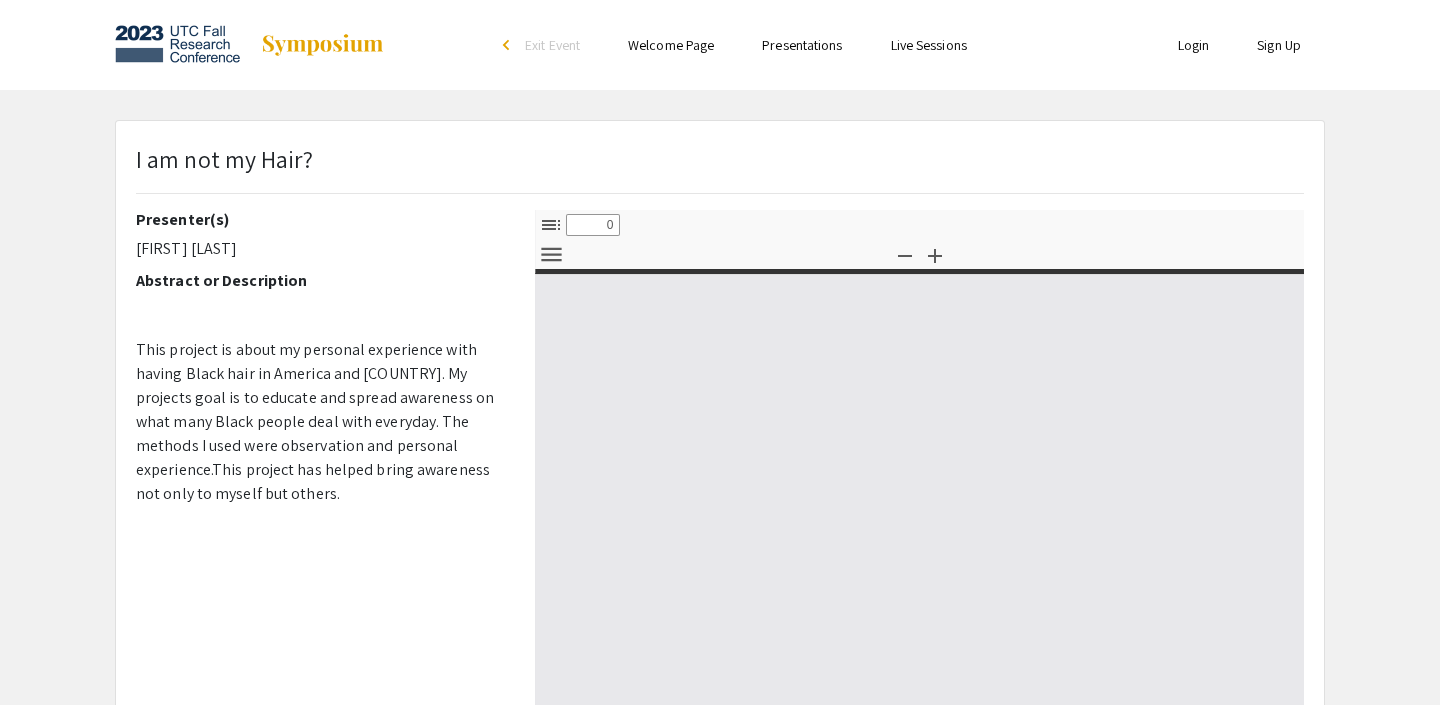 select on "custom" 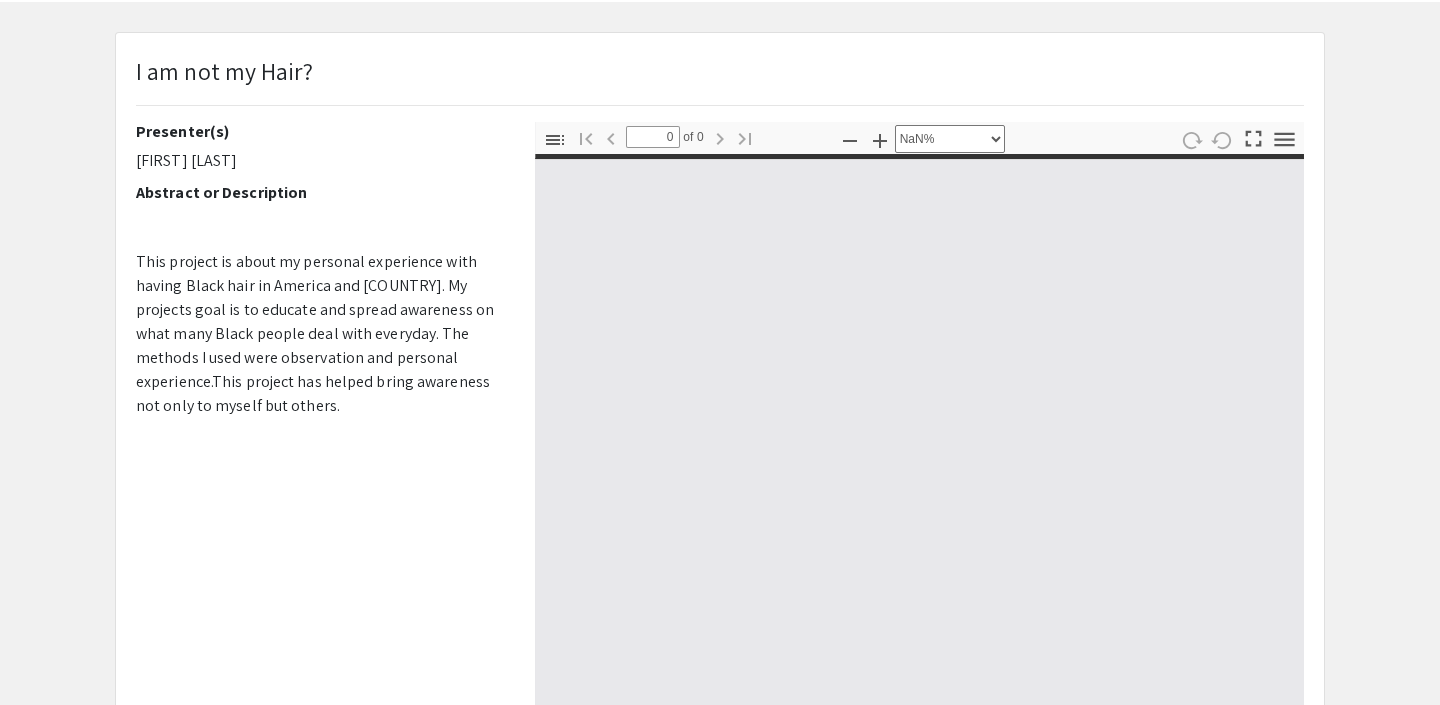scroll, scrollTop: 91, scrollLeft: 0, axis: vertical 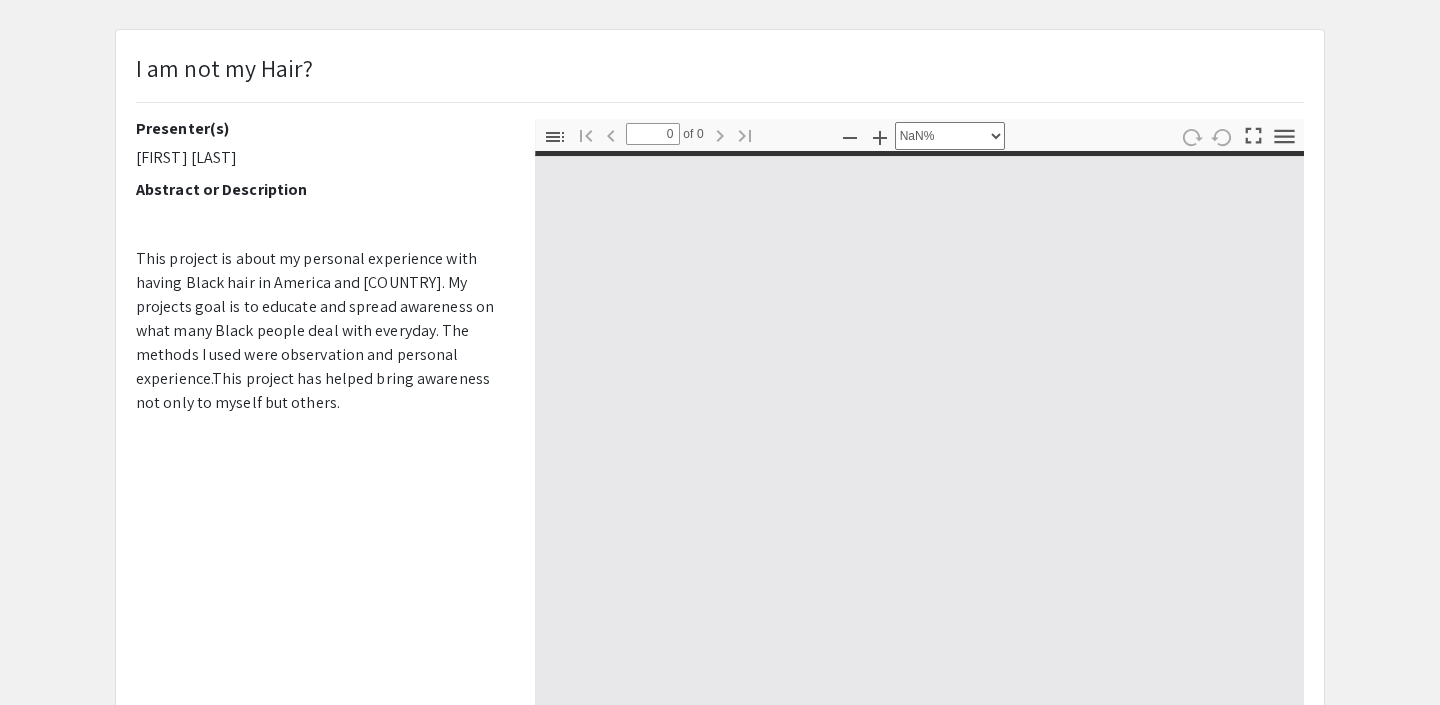 type on "1" 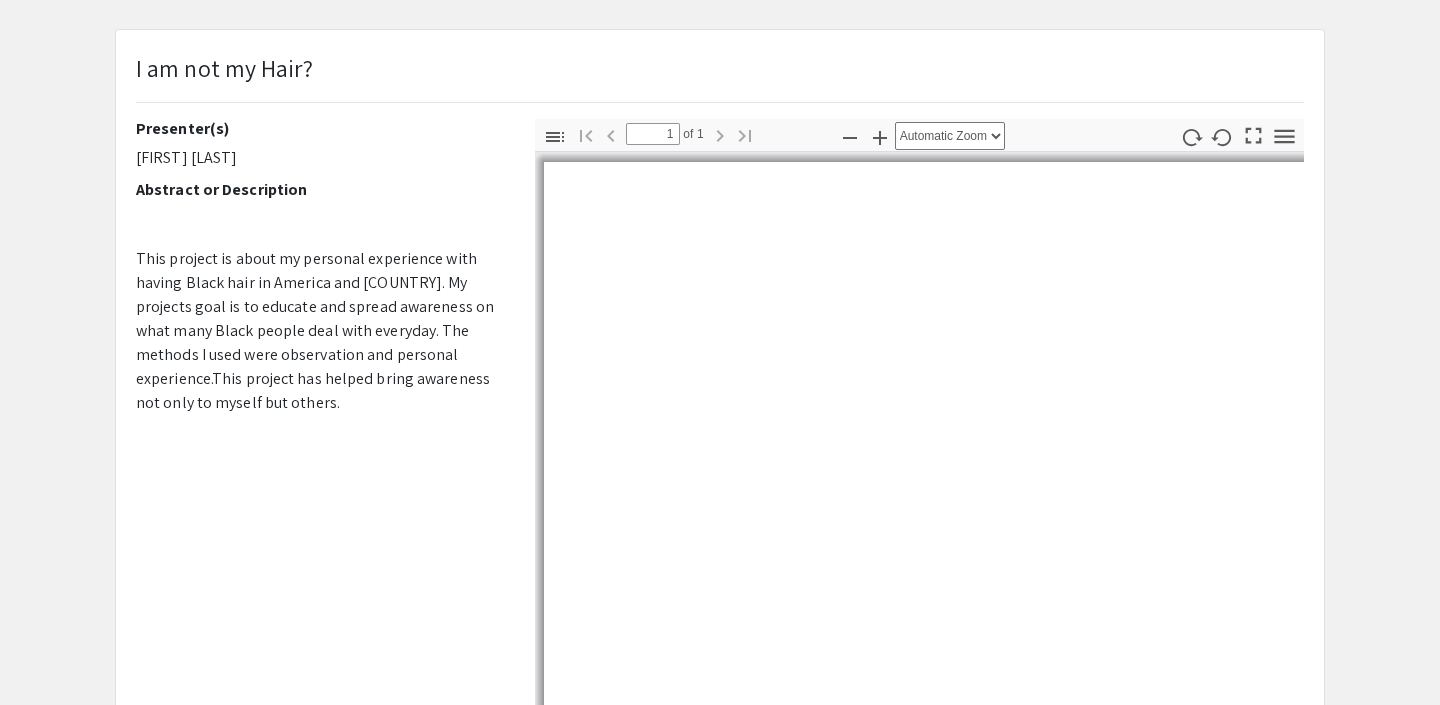 select on "auto" 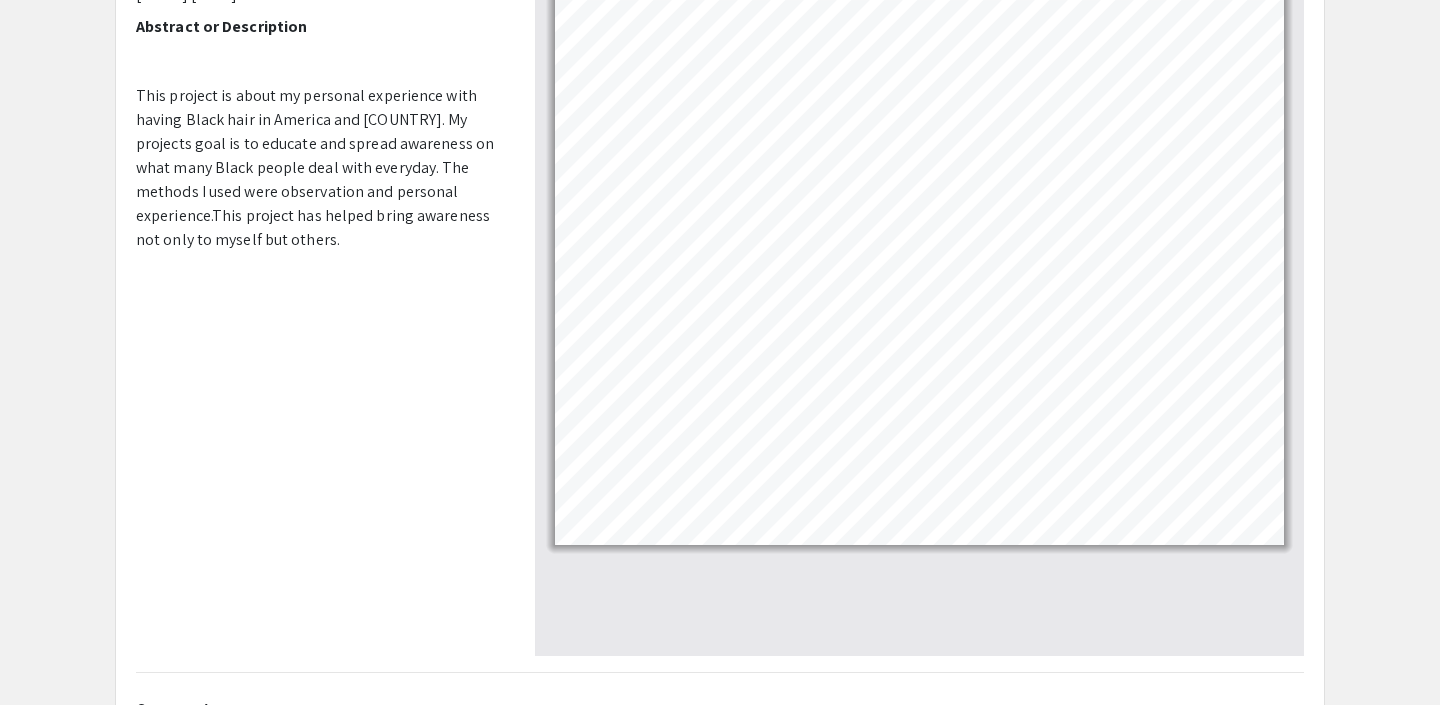 scroll, scrollTop: 253, scrollLeft: 0, axis: vertical 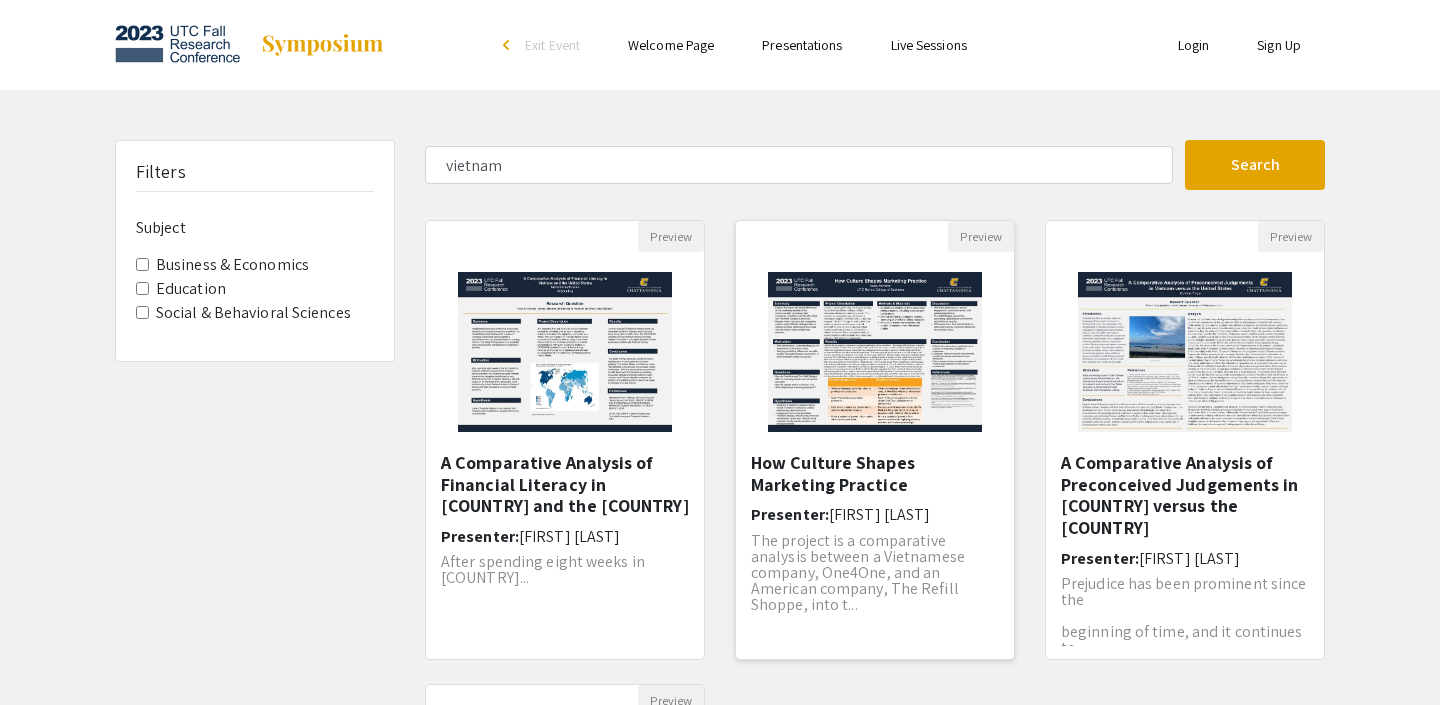 click on "How Culture Shapes Marketing Practice   Presenter:  [FIRST] [LAST] The project is a comparative analysis between a Vietnamese company, One4One, and an American company, The Refill Shoppe, into t..." 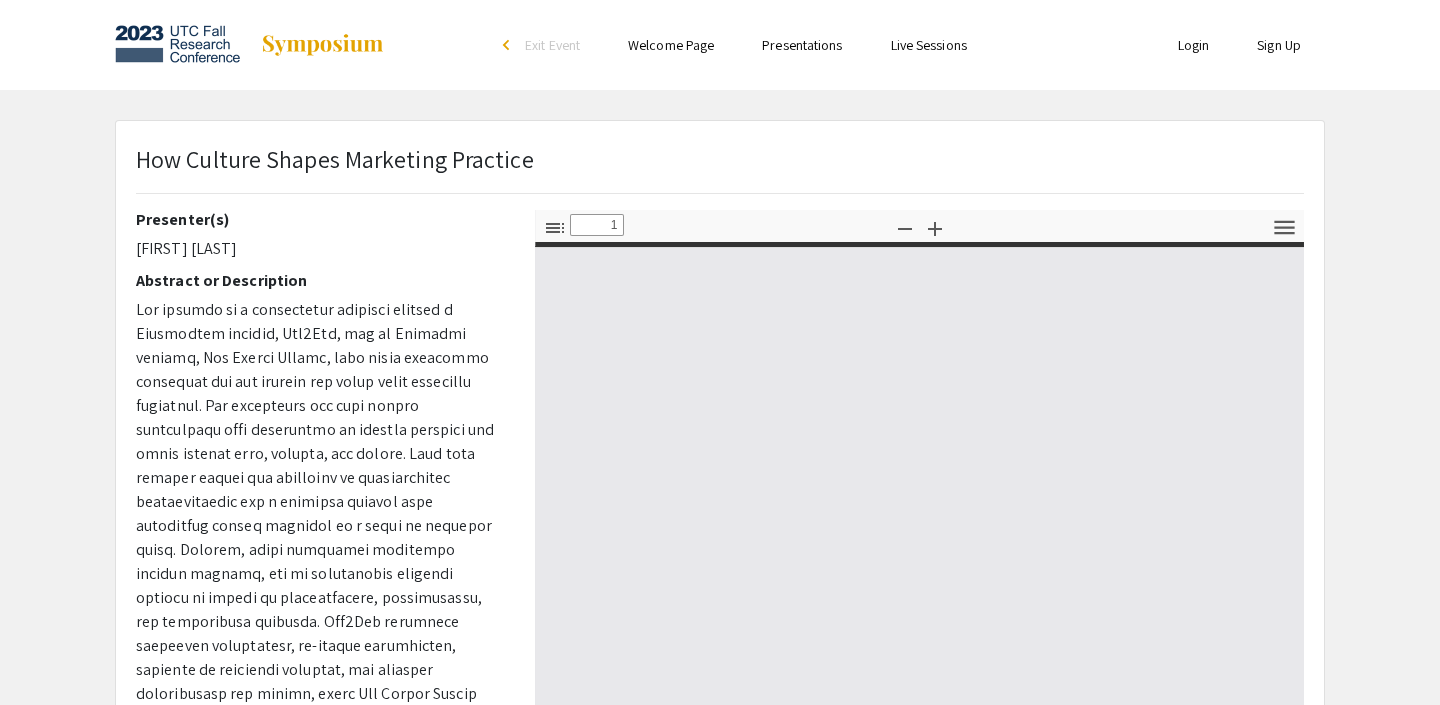 type on "0" 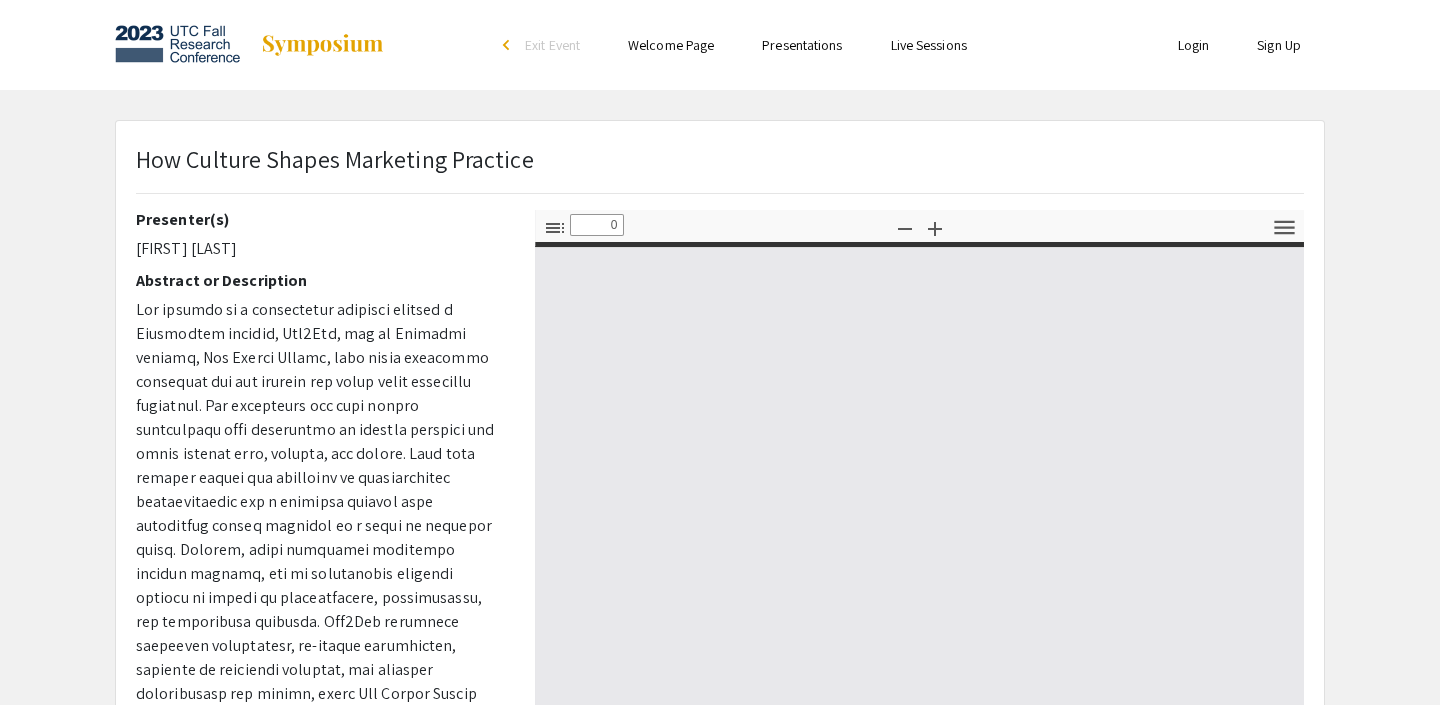 select on "custom" 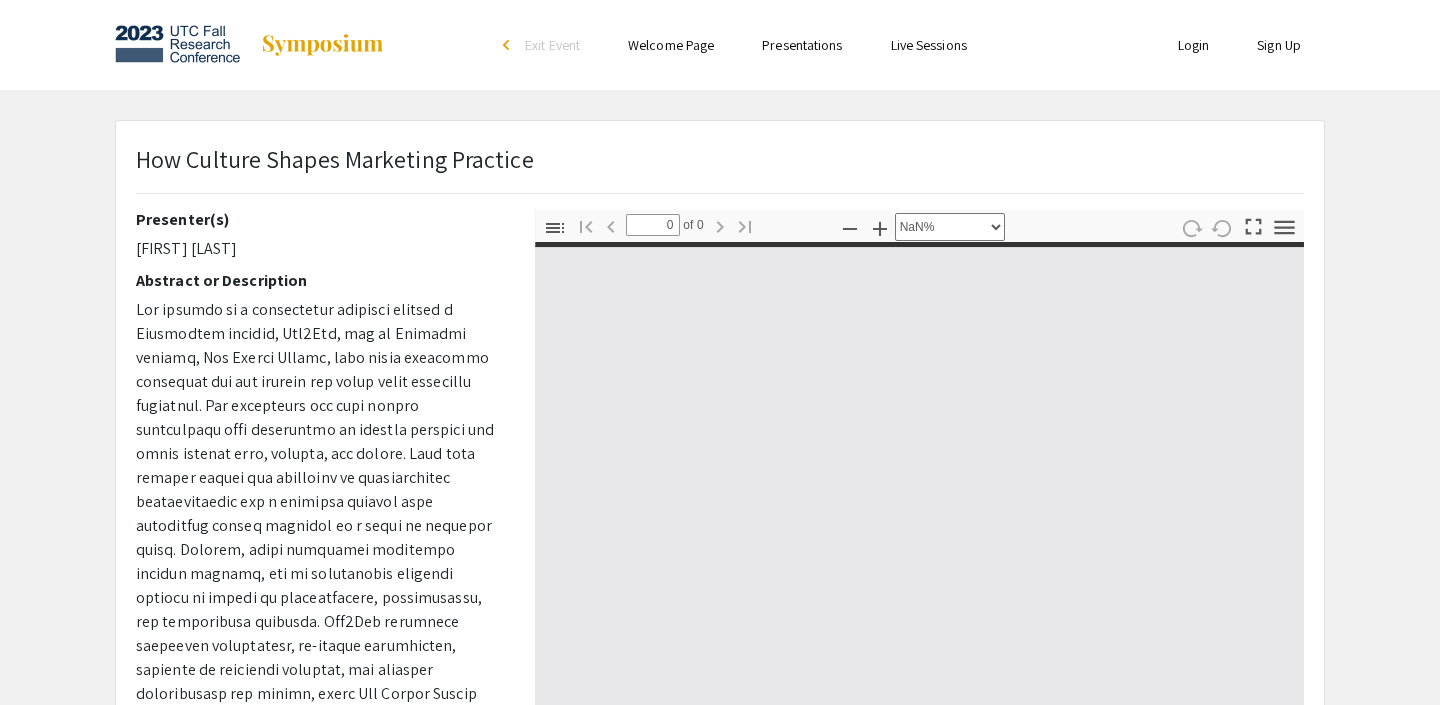 type on "1" 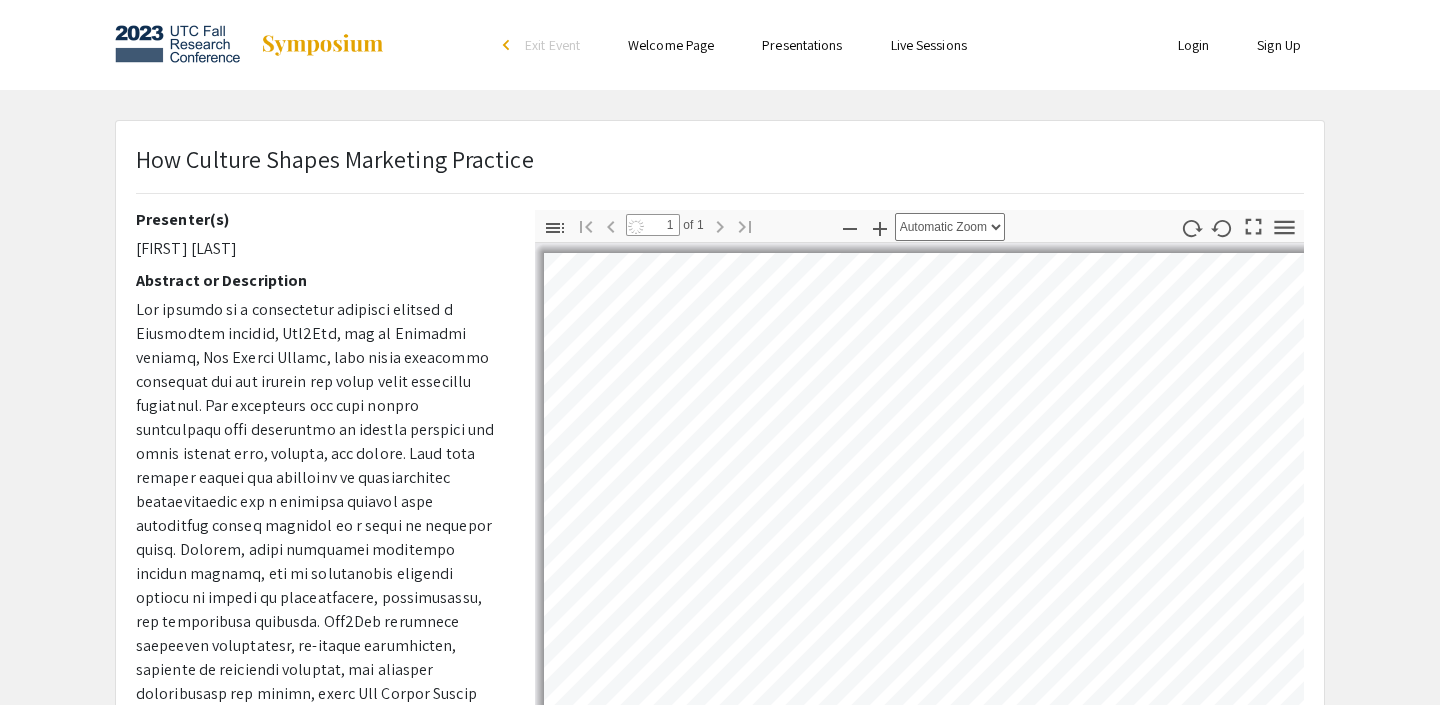 select on "auto" 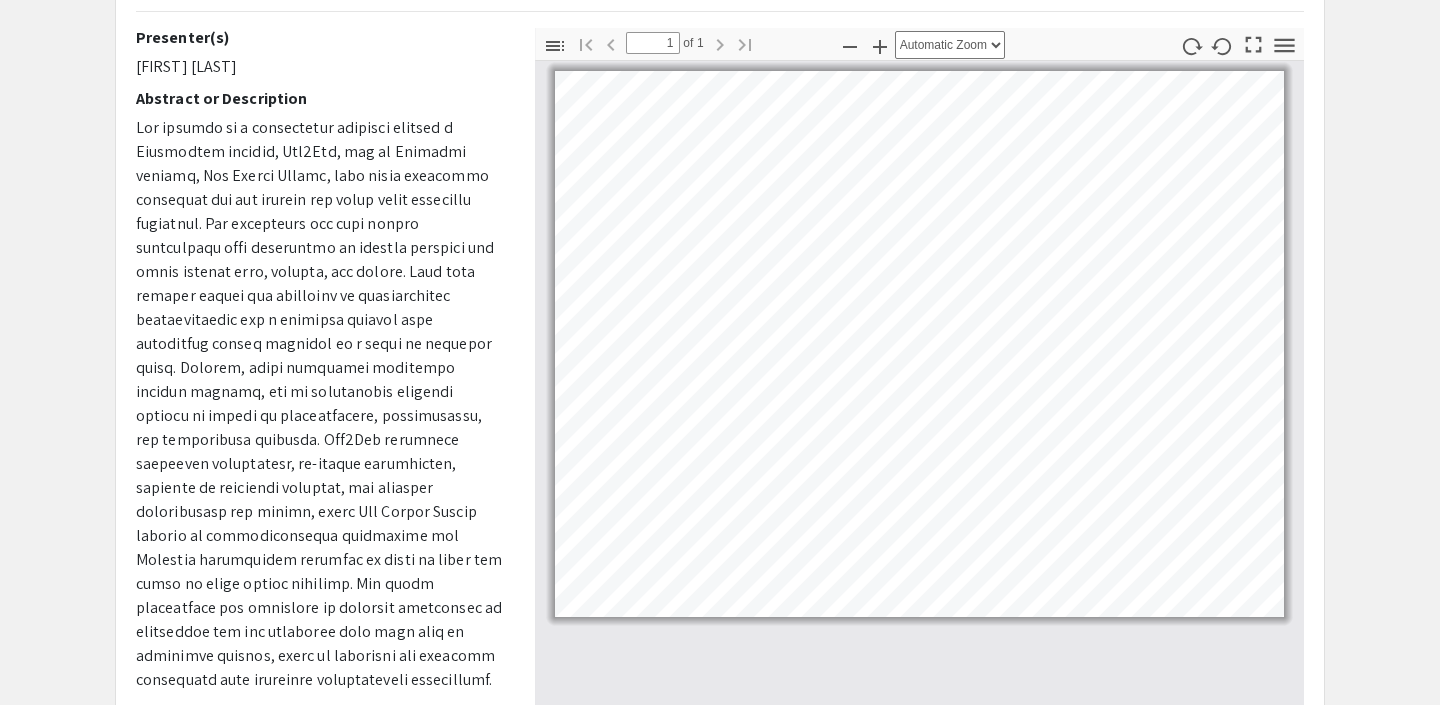 scroll, scrollTop: 189, scrollLeft: 0, axis: vertical 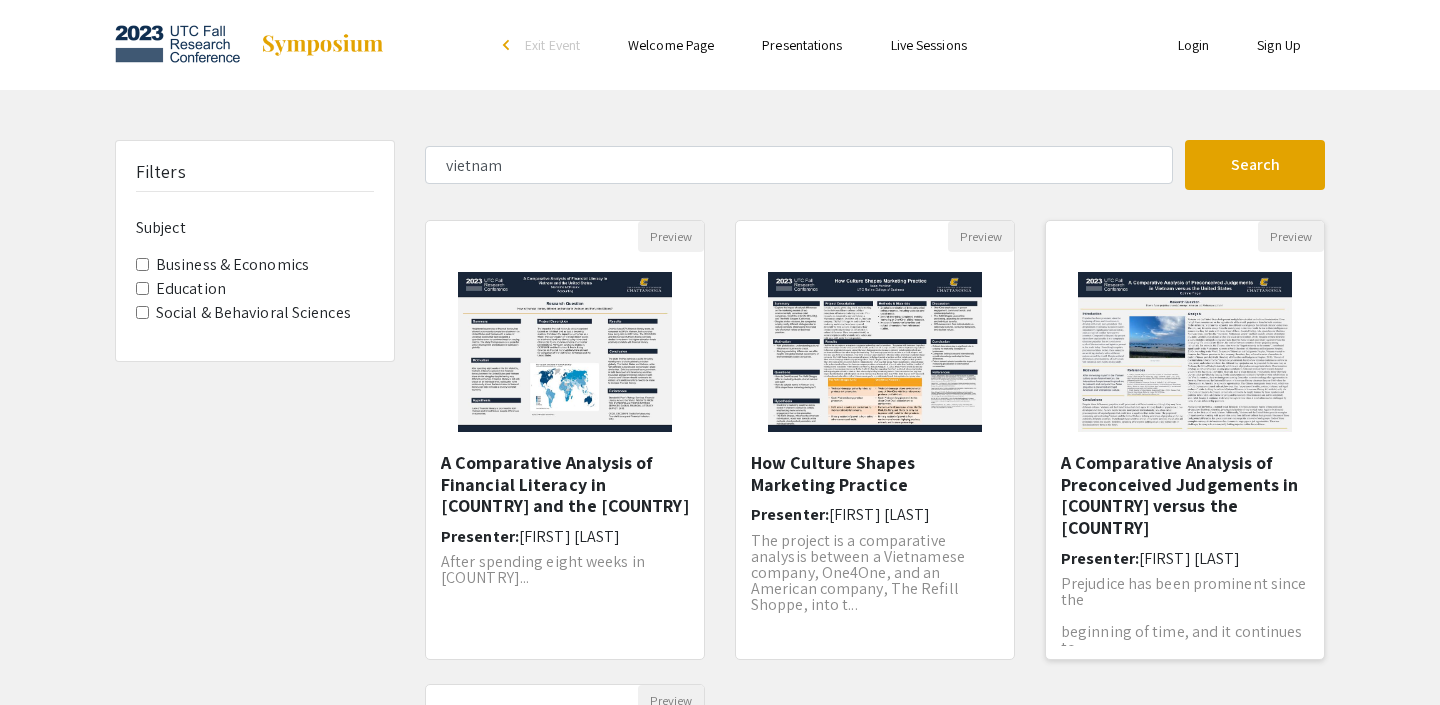 click 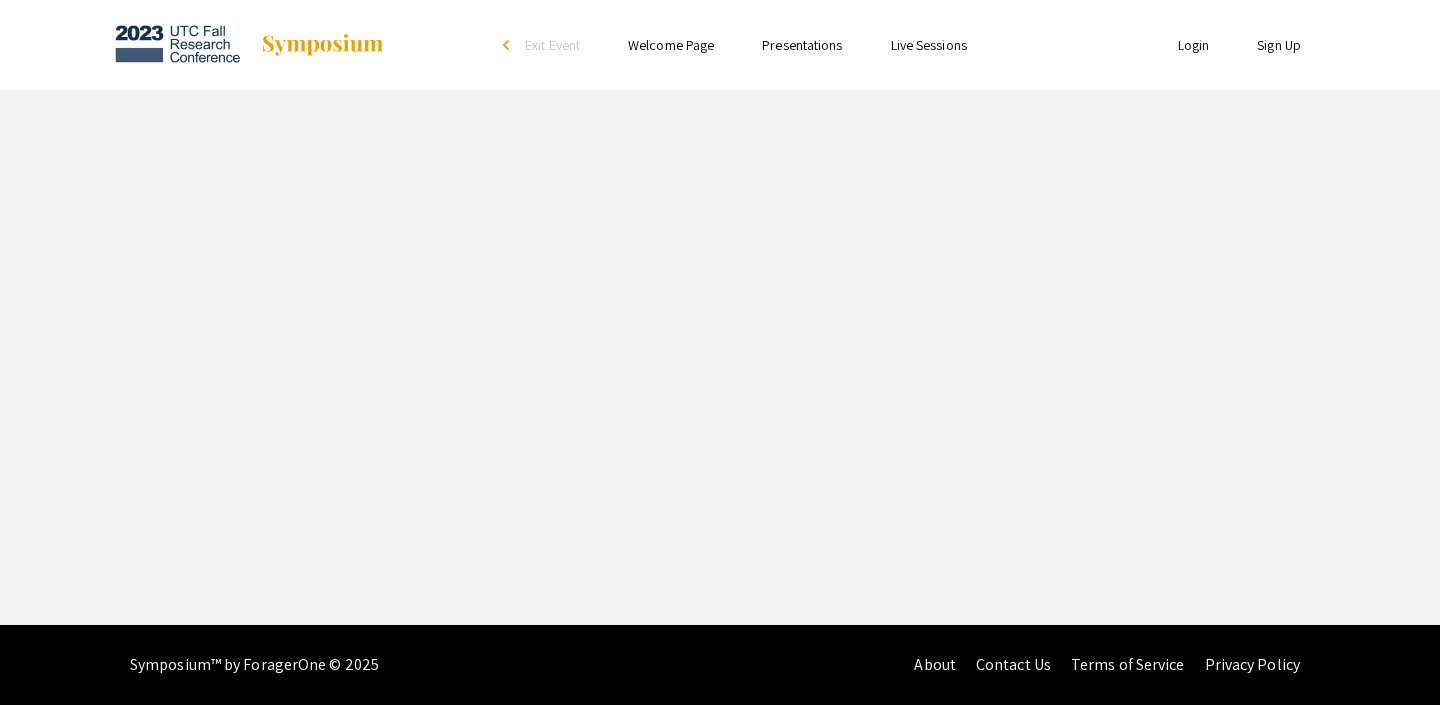 select on "custom" 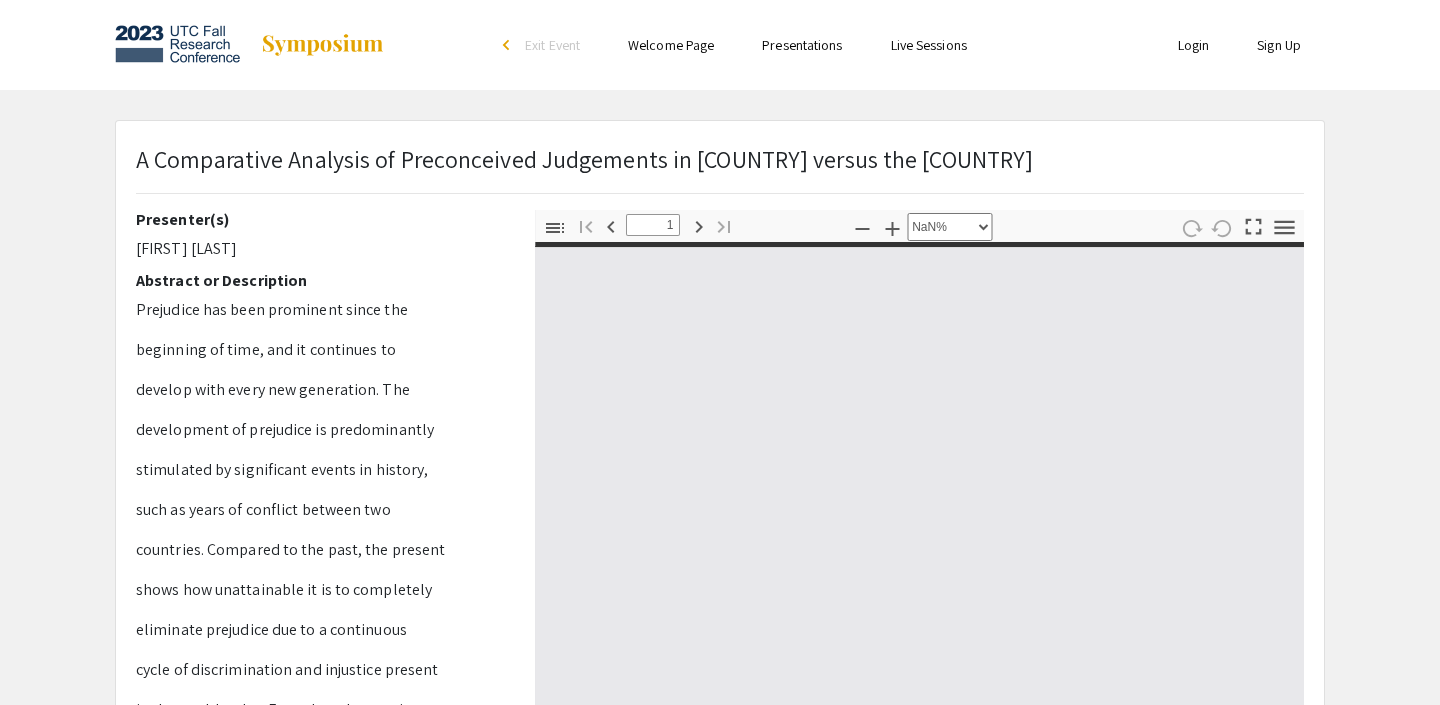 type on "0" 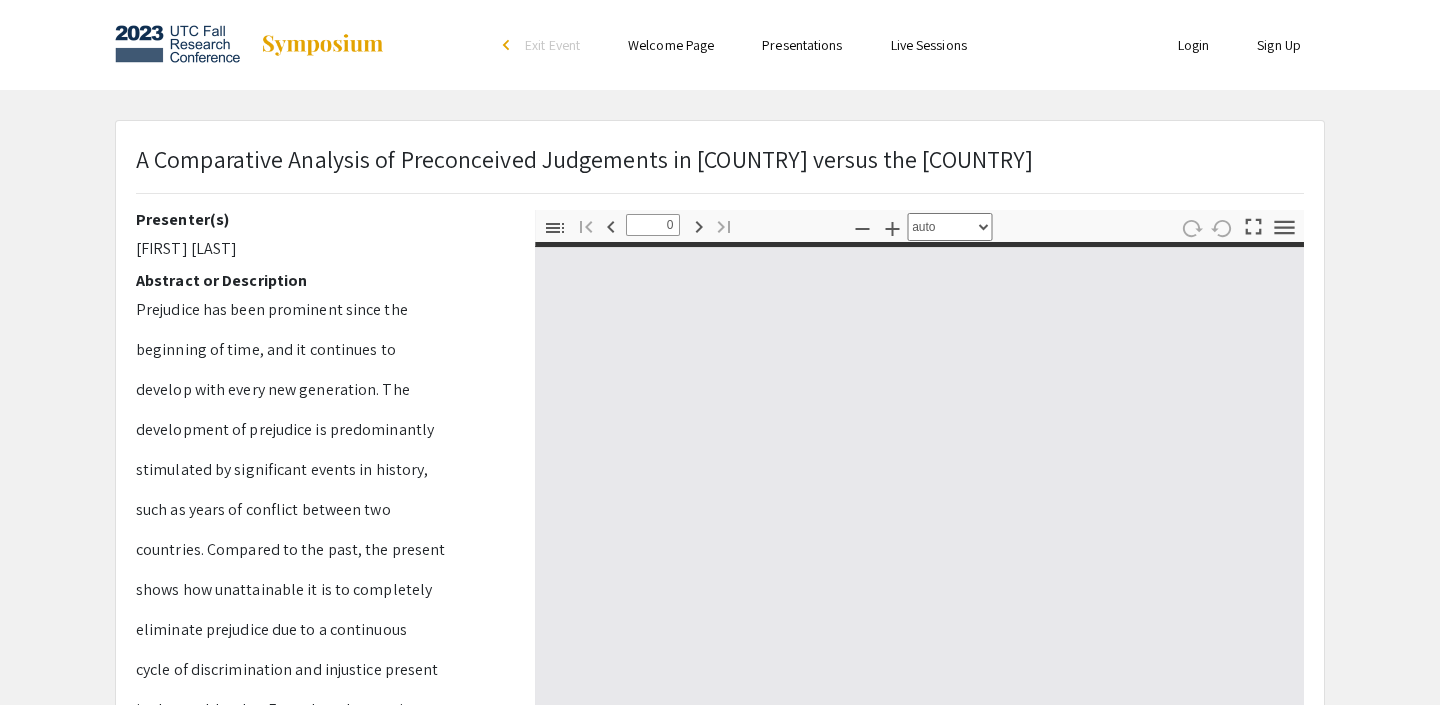 select on "custom" 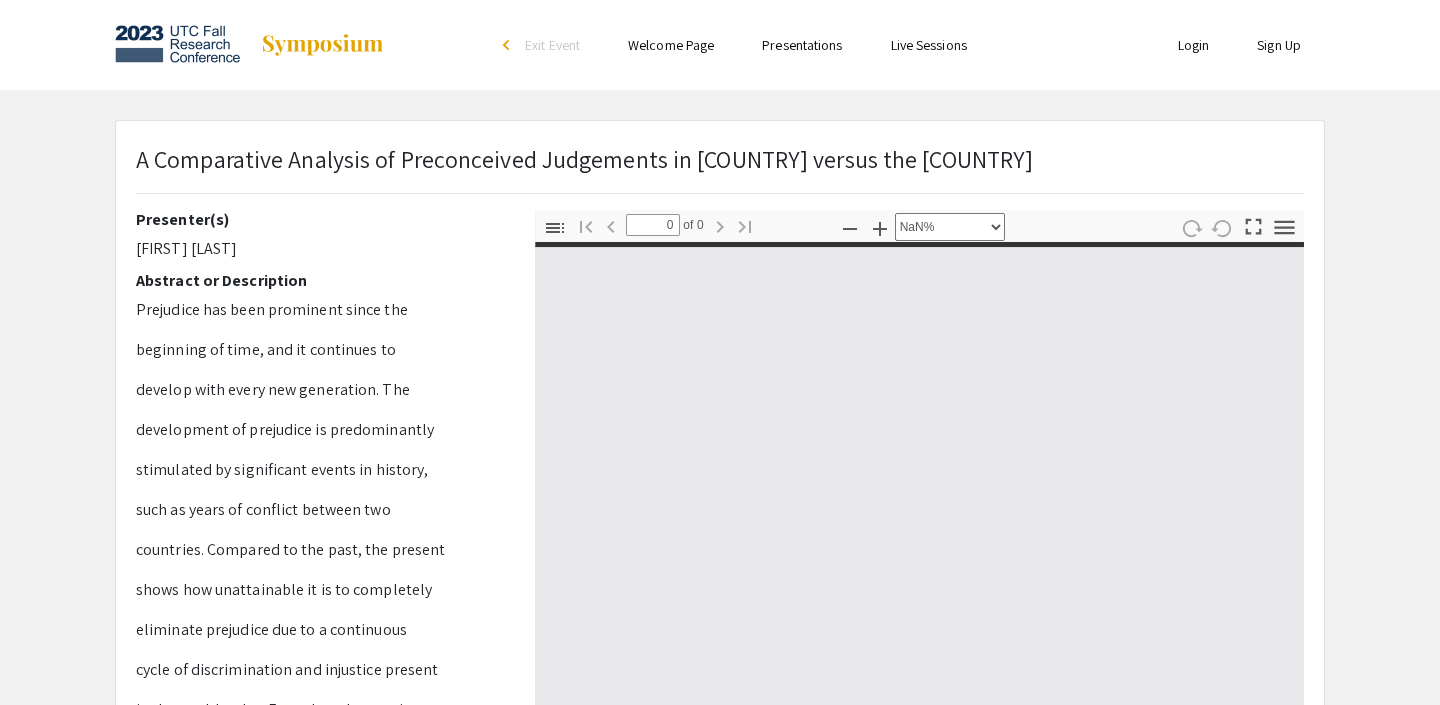 type on "1" 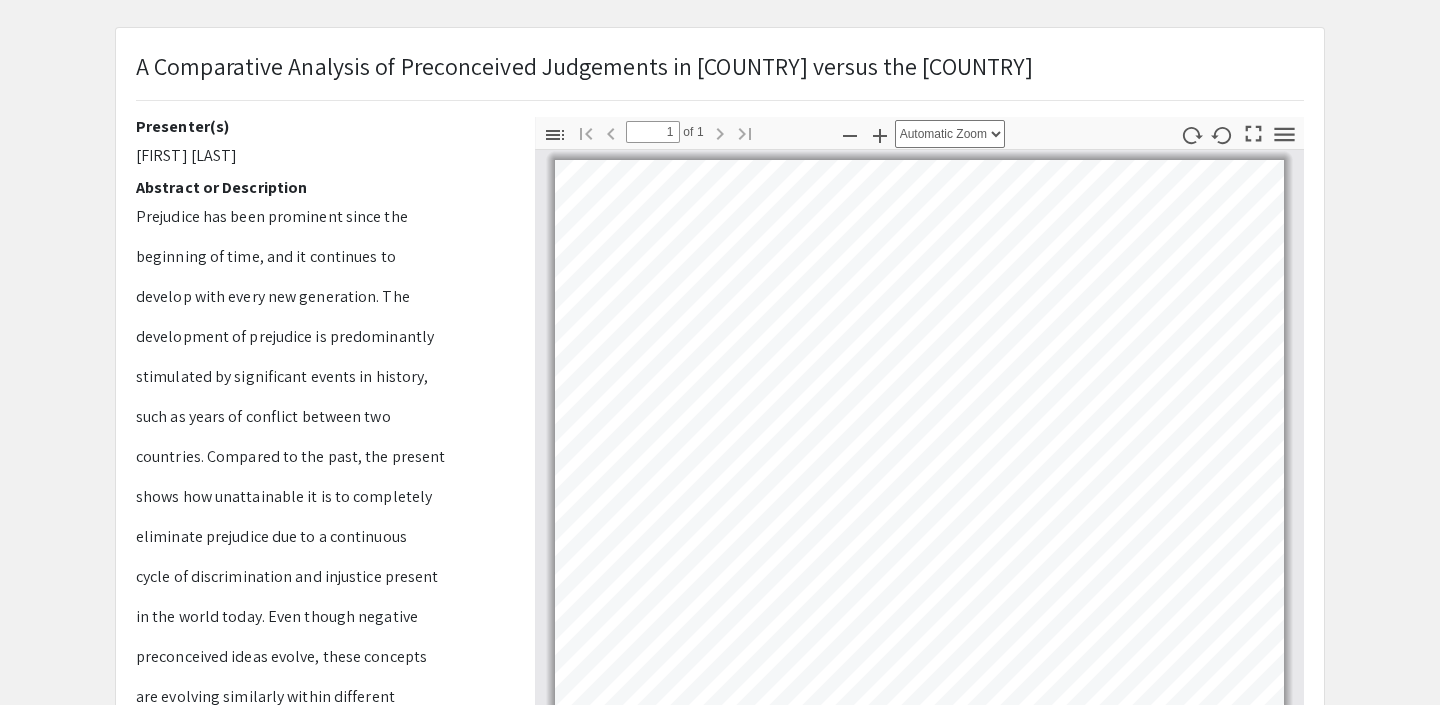 scroll, scrollTop: 122, scrollLeft: 0, axis: vertical 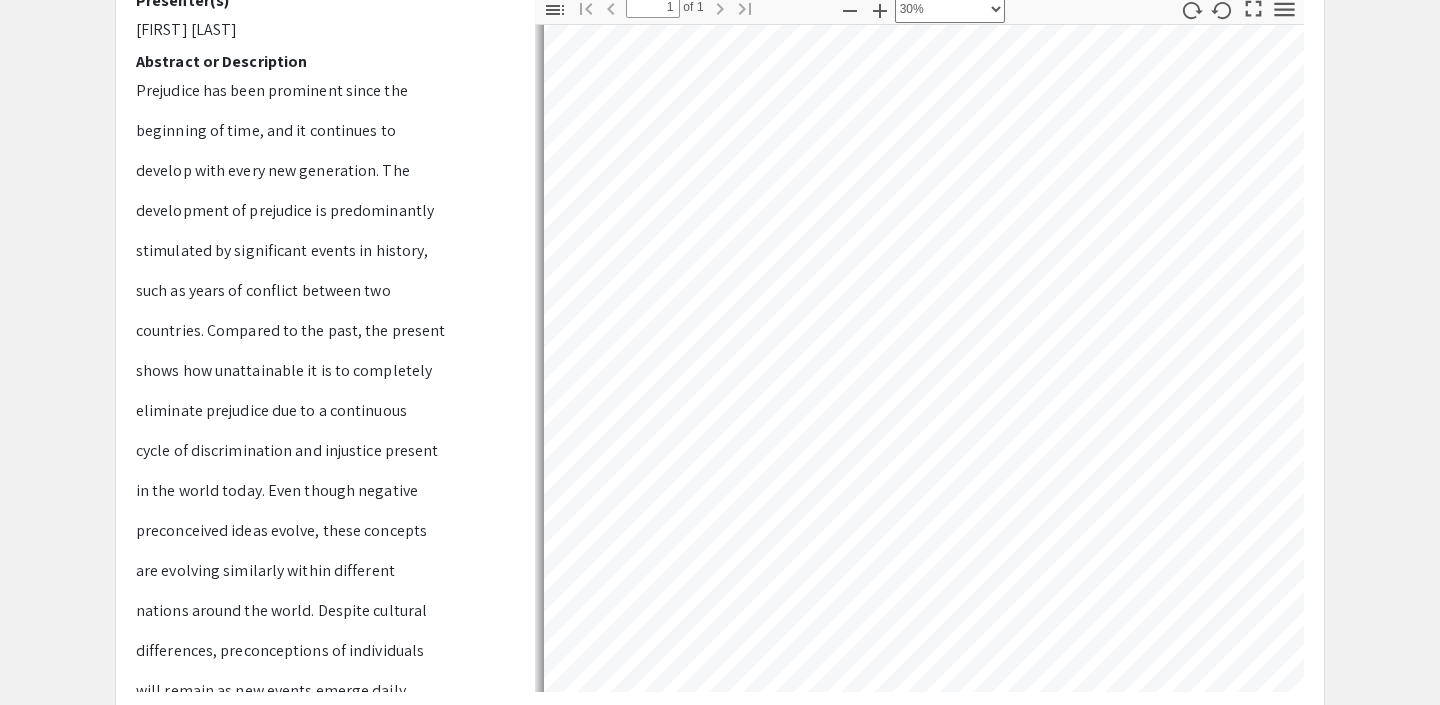 select on "custom" 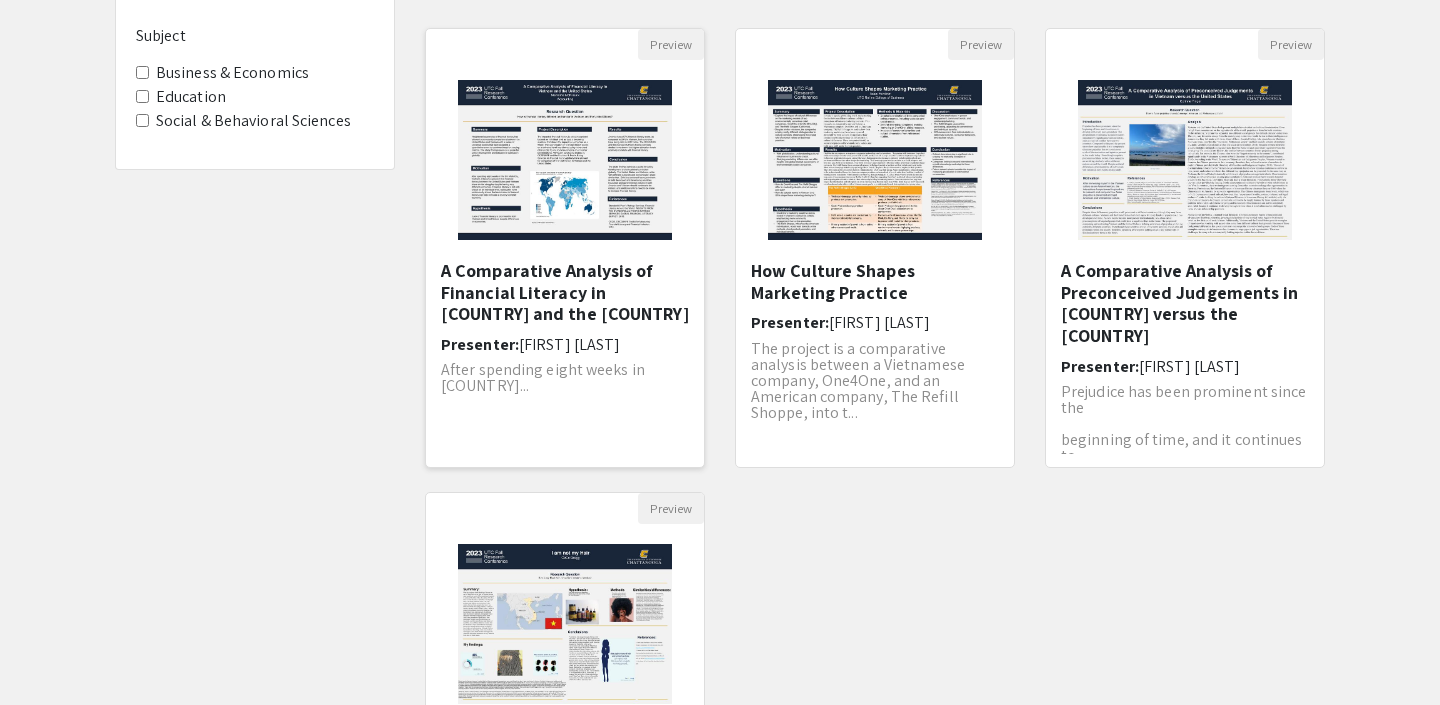 scroll, scrollTop: 0, scrollLeft: 0, axis: both 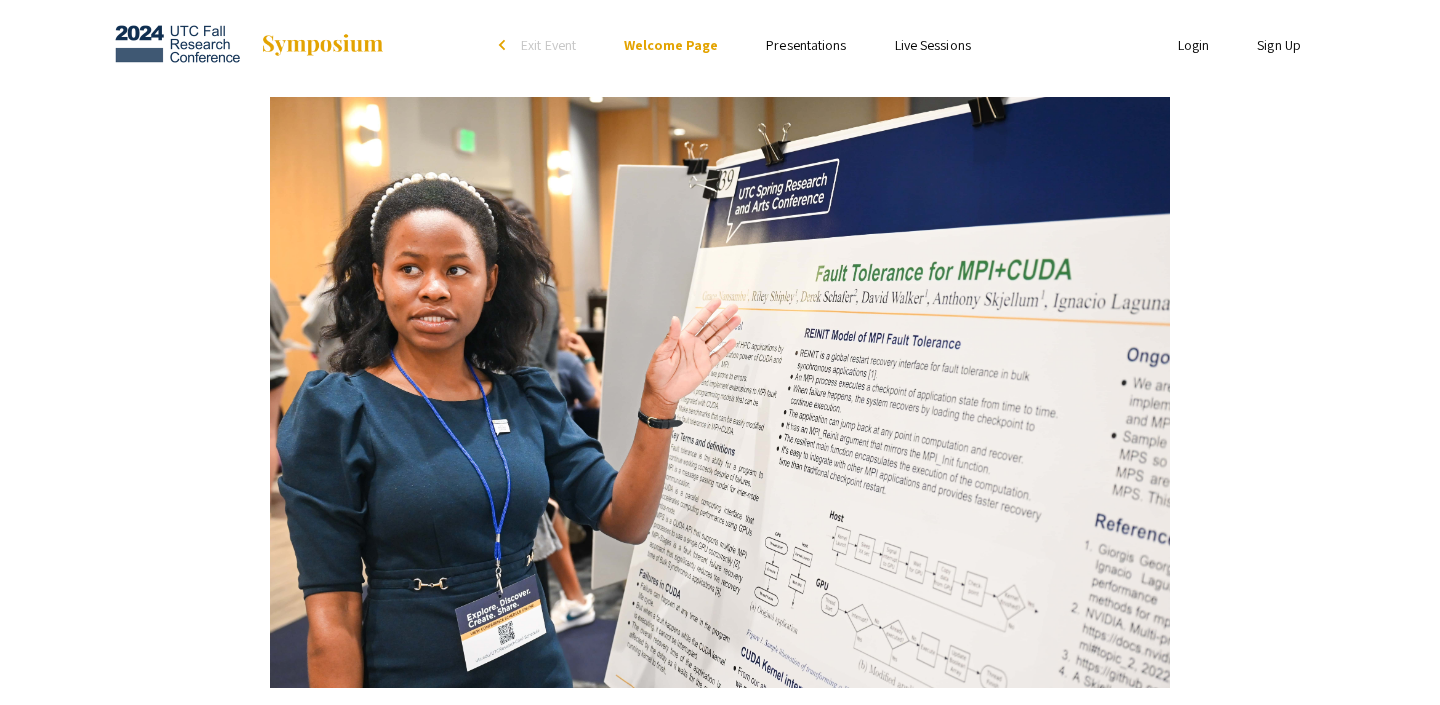 click on "Presentations" at bounding box center [806, 45] 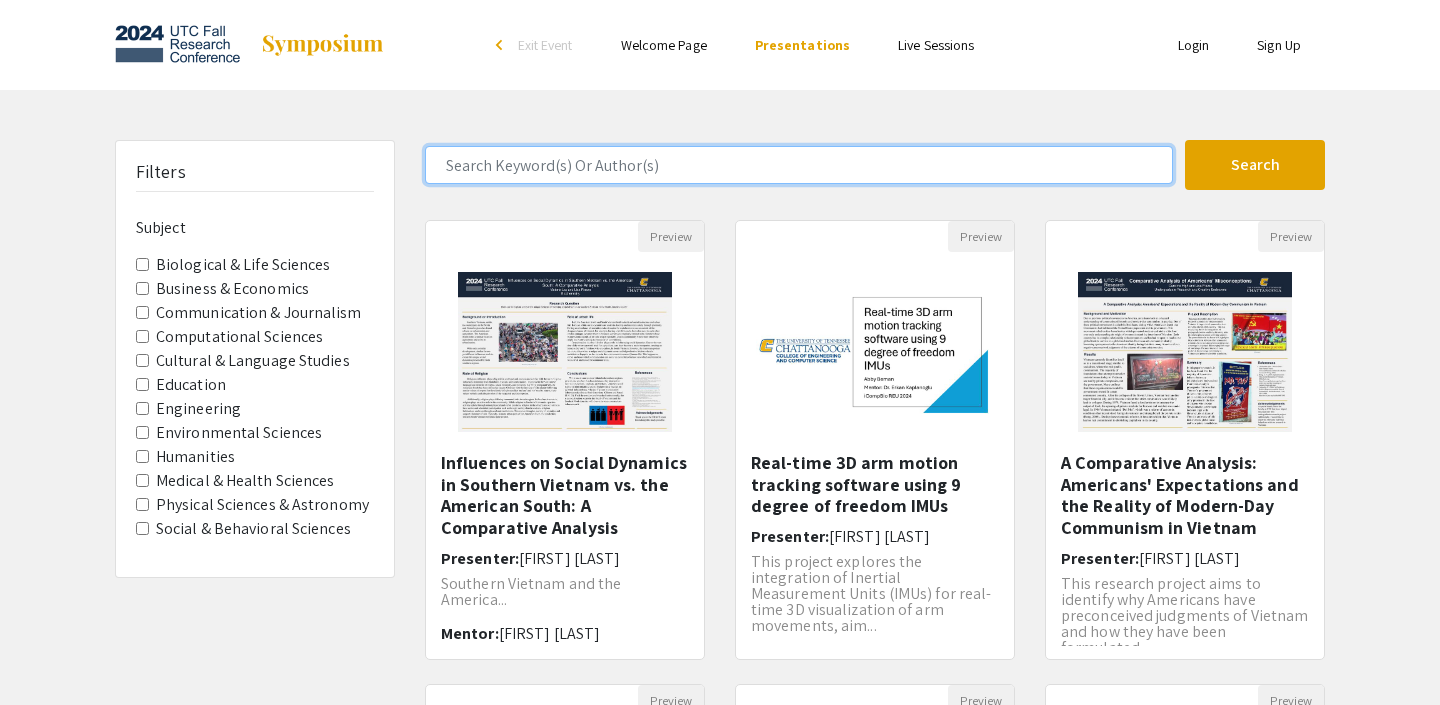 click 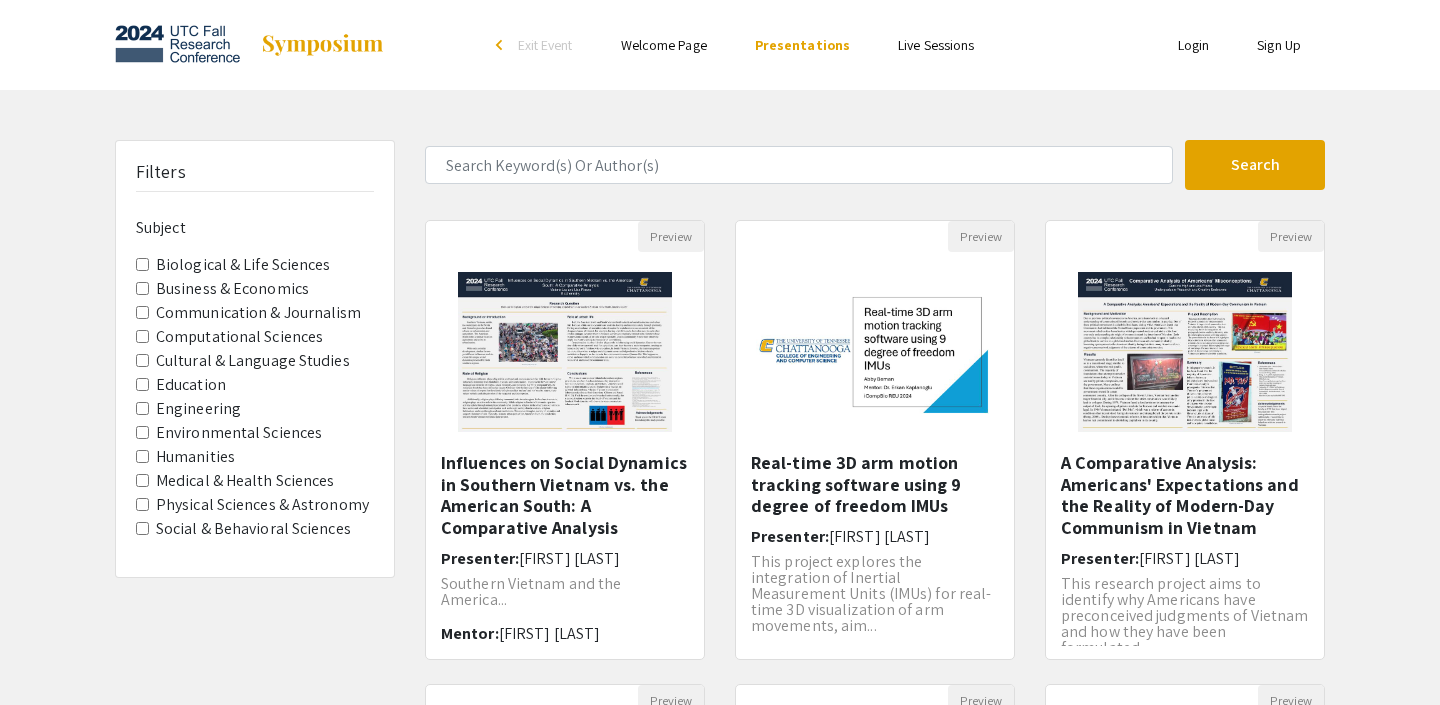 click on "Search  31 Results found  Preview  Influences on Social Dynamics in Southern Vietnam vs. the American South: A Comparative Analysis  Presenter:  Victoria Lac Southern Vietnam and the America...  Mentor:  Lisa Piazza  Preview  Real-time 3D arm motion tracking software using 9 degree of freedom IMUs  Presenter:  Abigail Beman This project explores the integration of Inertial Measurement Units (IMUs) for real-time 3D visualization of arm movements, aim...  Mentor:  Dr. Erkan Kaplanoglu  Preview  A Comparative Analysis: Americans' Expectations and the Reality of Modern-Day Communism in Vietnam  Presenter:  Caroline  High This research project aims to identify why Americans have preconceived judgments of Vietnam and how they have been formulated. ...  Mentor:  Dr. Lisa Piazza  Preview  A Comparative Analysis of Transformational Leadership and its impact on Job Satisfaction in the United States and Vietnam  Presenter:  Will Richmond  Preview   Presenter:  Brenden Lippard This...  Mentor:  Jason McDowell  Preview" 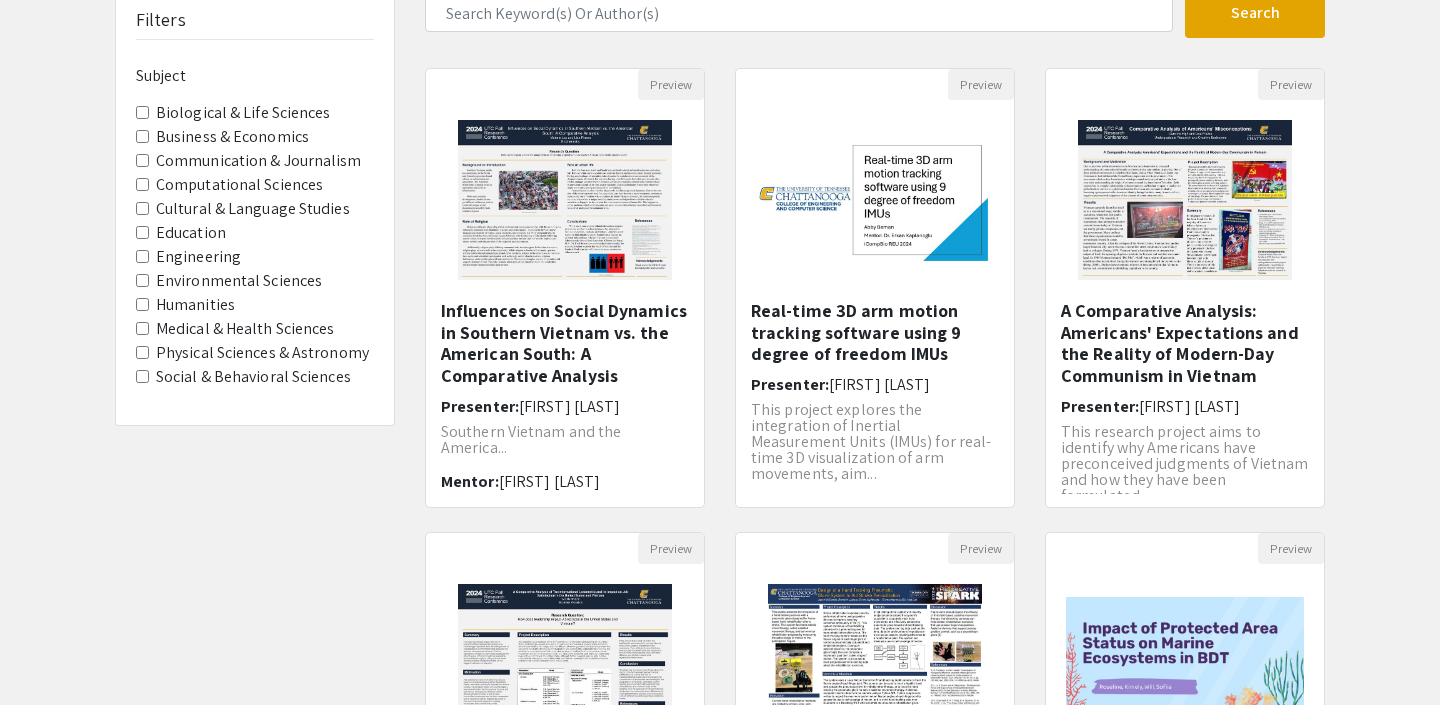 scroll, scrollTop: 153, scrollLeft: 0, axis: vertical 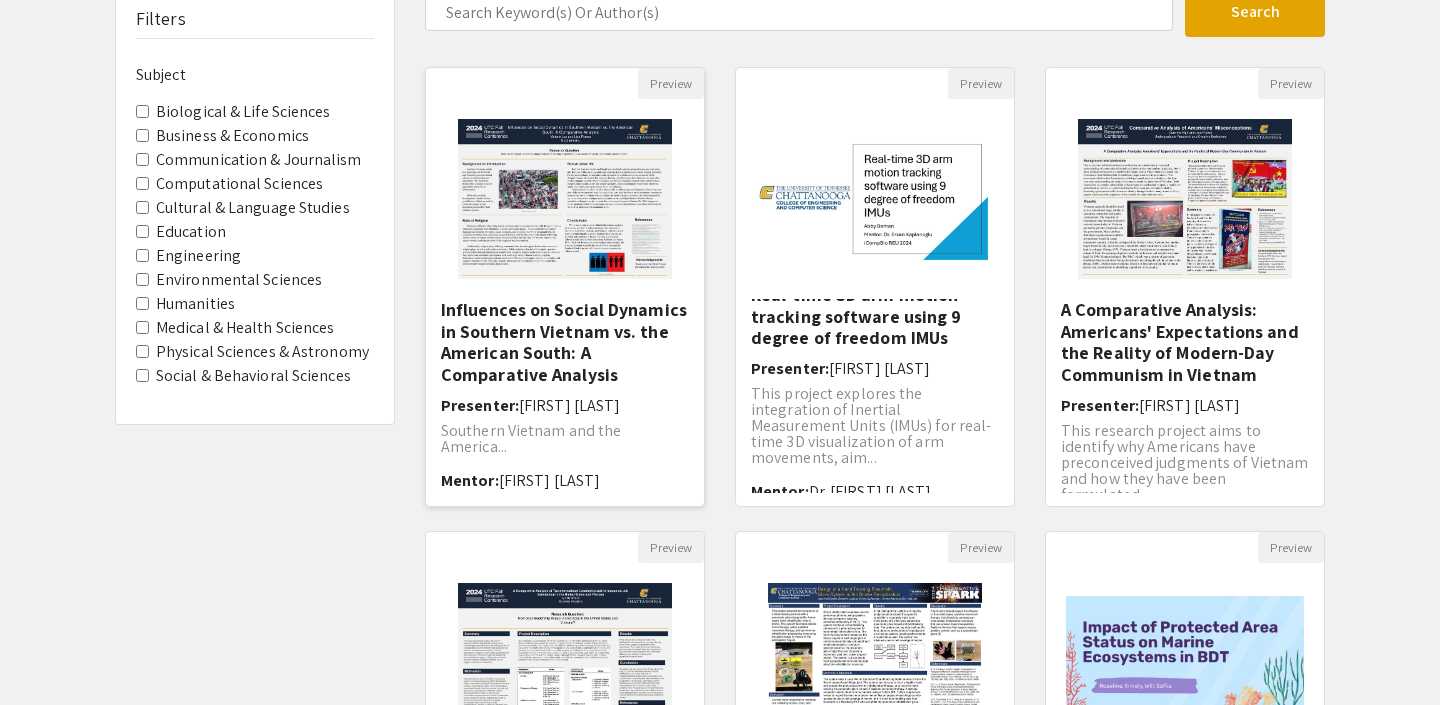 click on "Influences on Social Dynamics in Southern Vietnam vs. the American South: A Comparative Analysis" at bounding box center (565, 342) 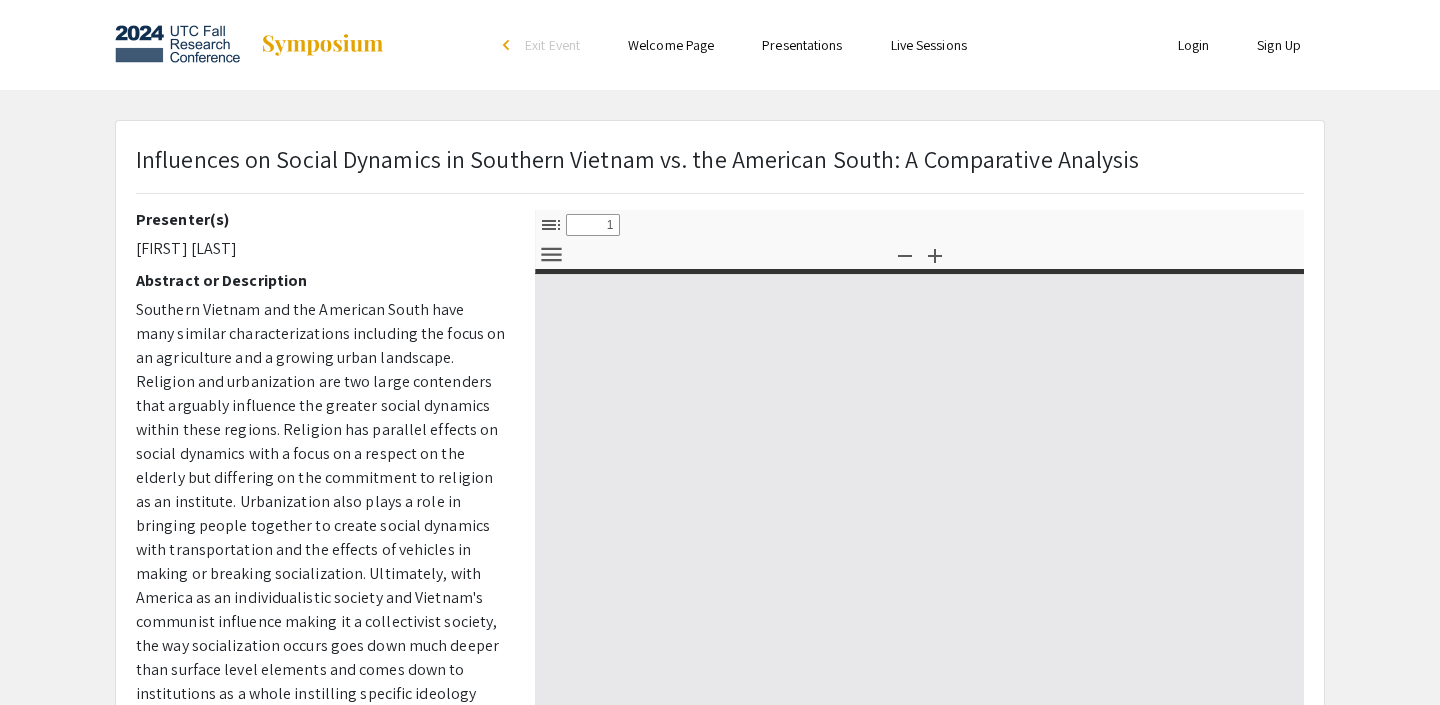 select on "custom" 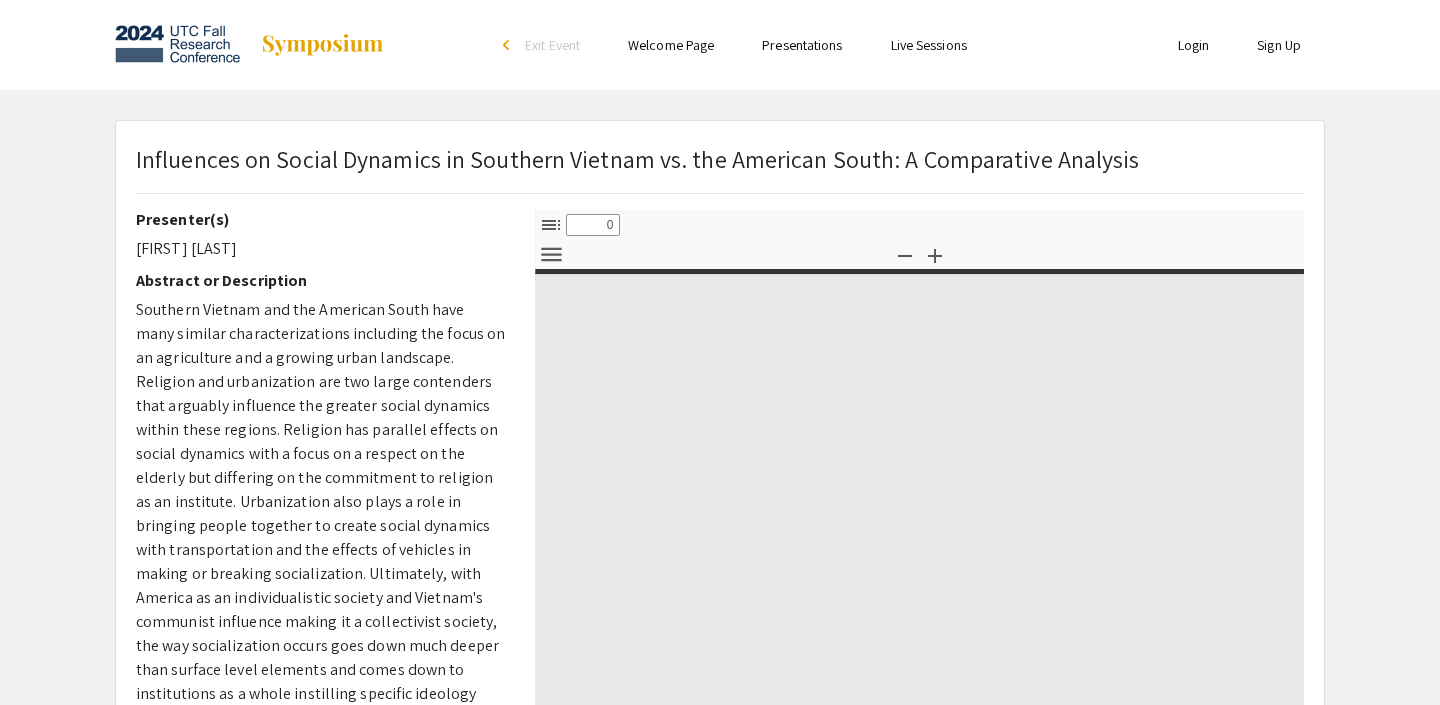 select on "custom" 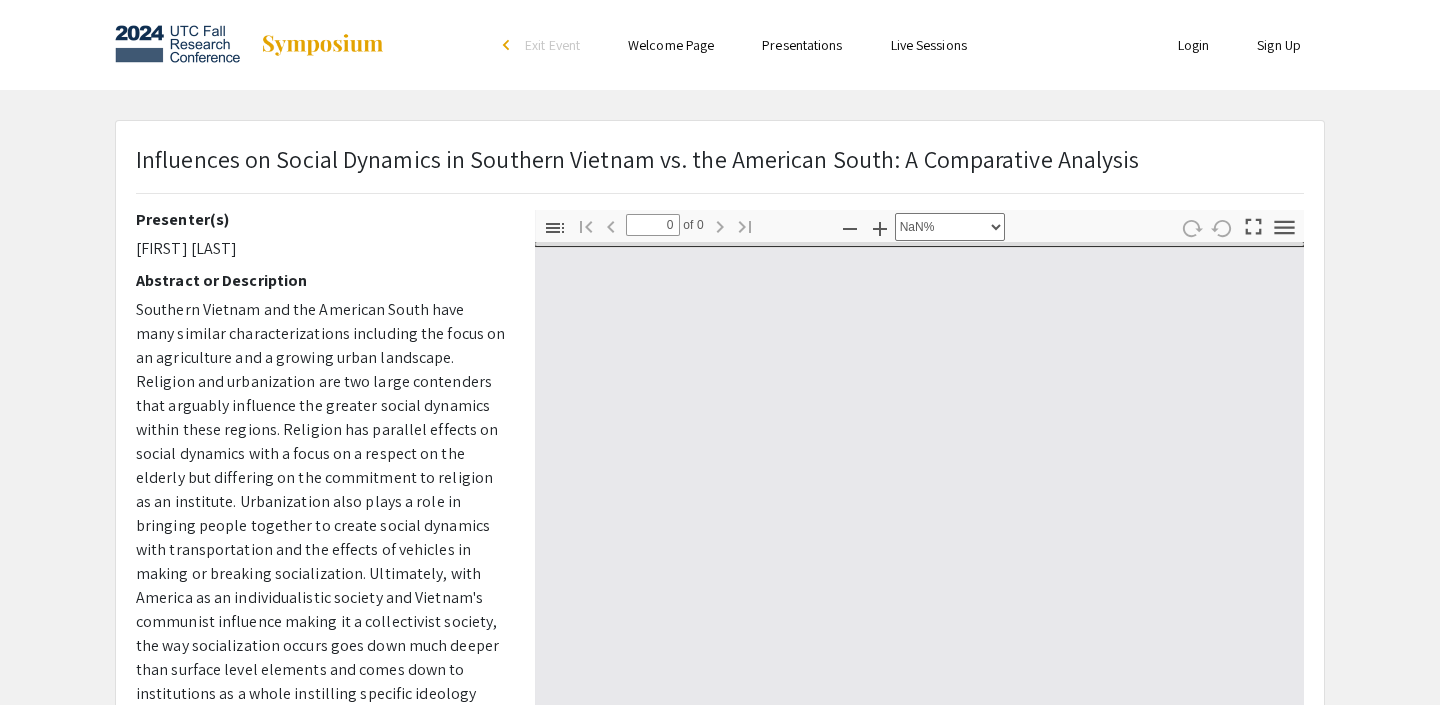 type on "1" 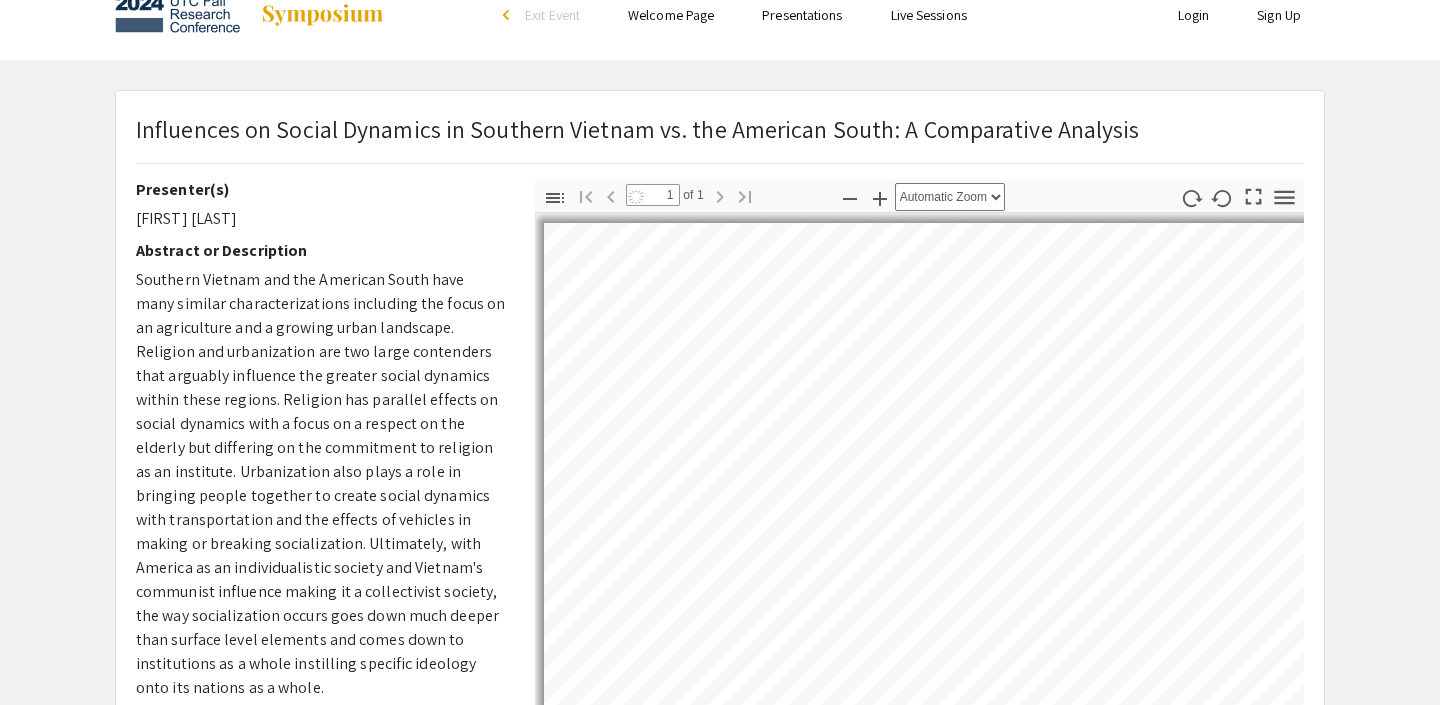select on "auto" 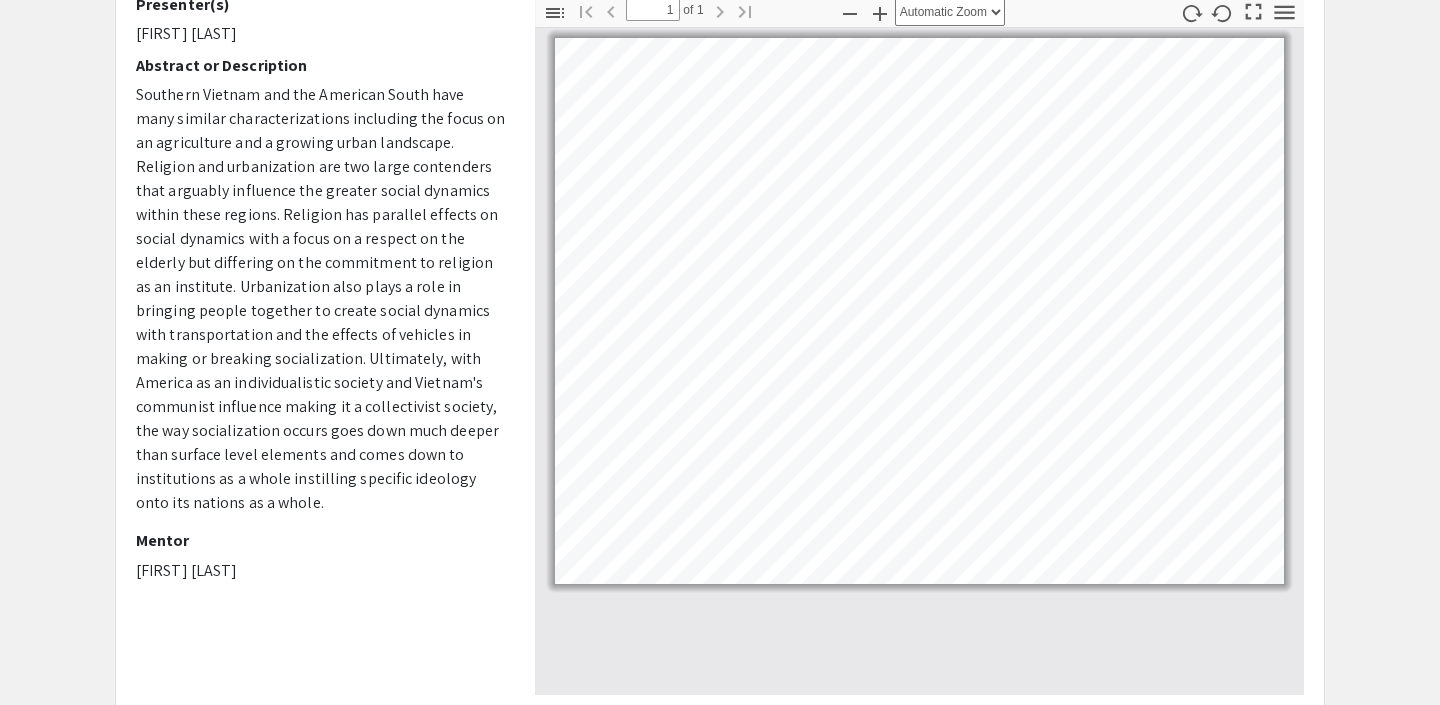 scroll, scrollTop: 0, scrollLeft: 0, axis: both 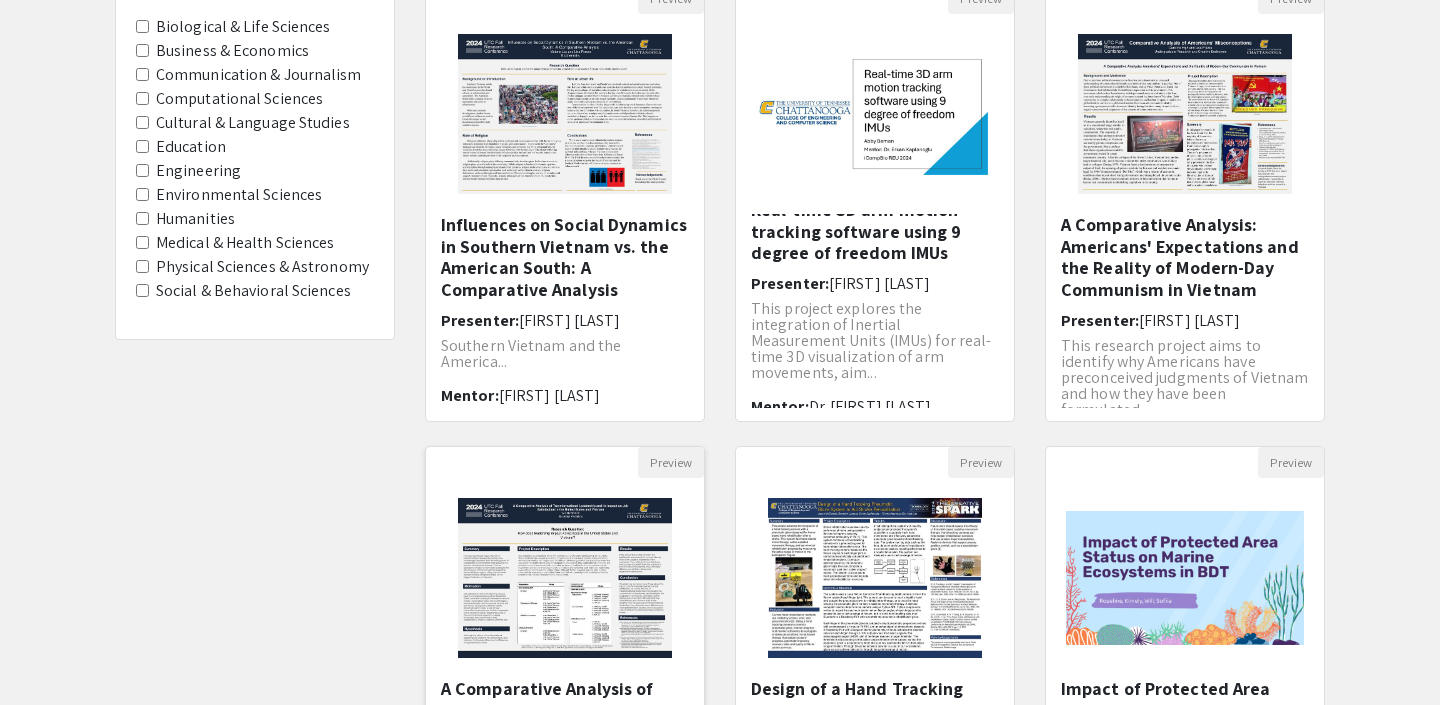 click 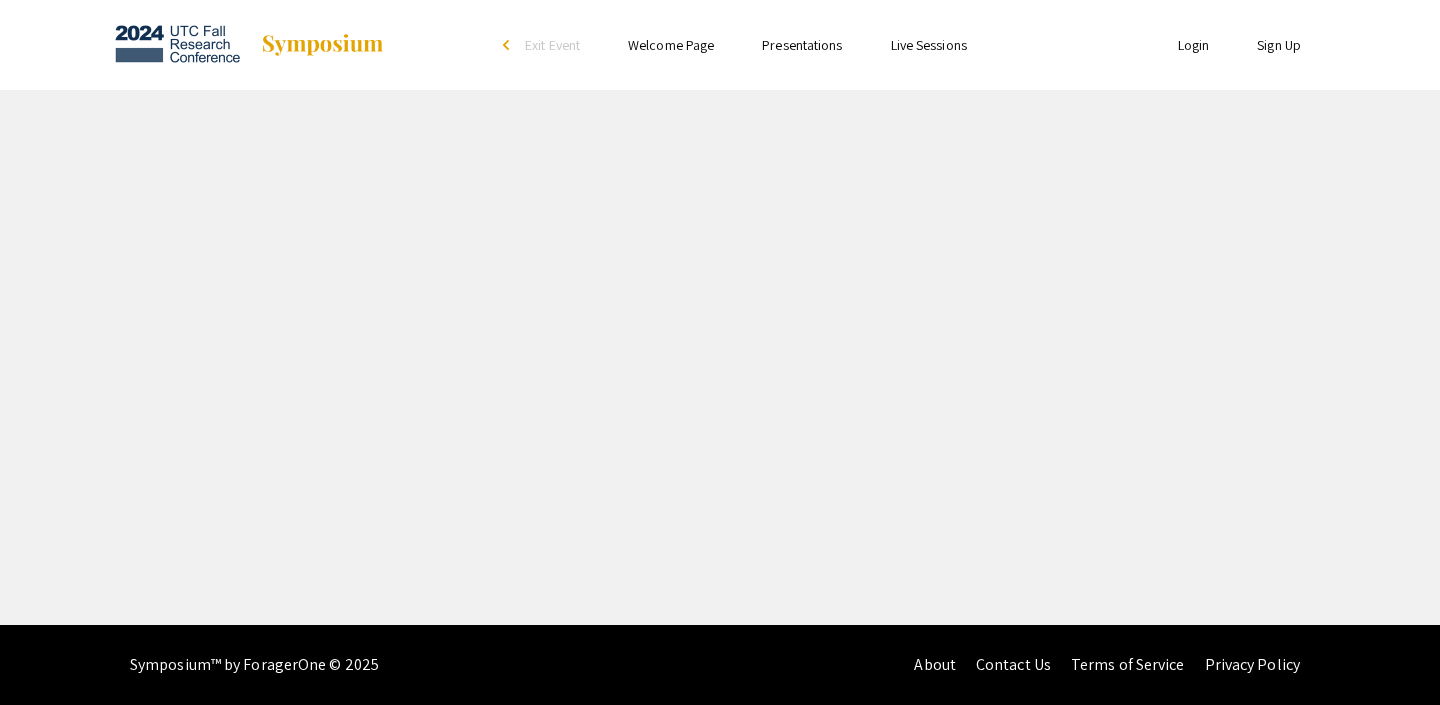 select on "custom" 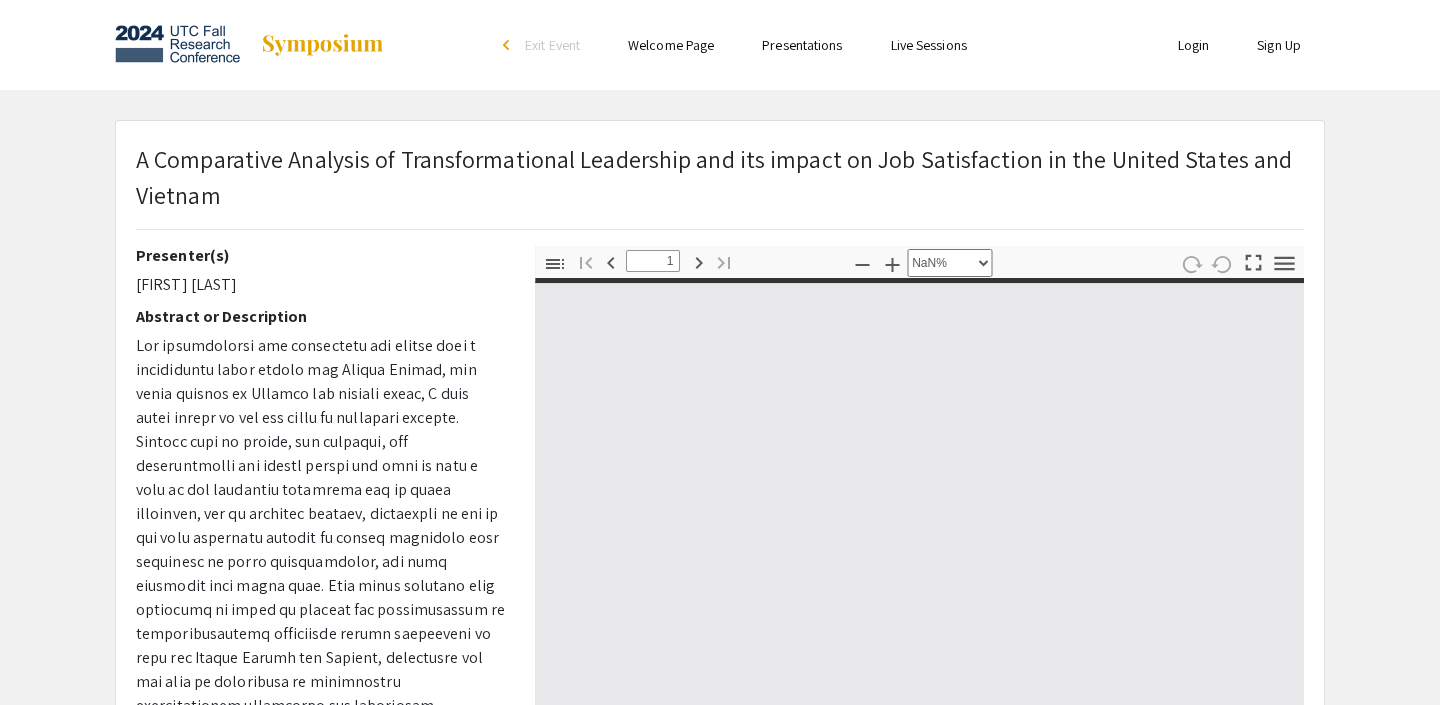 type on "0" 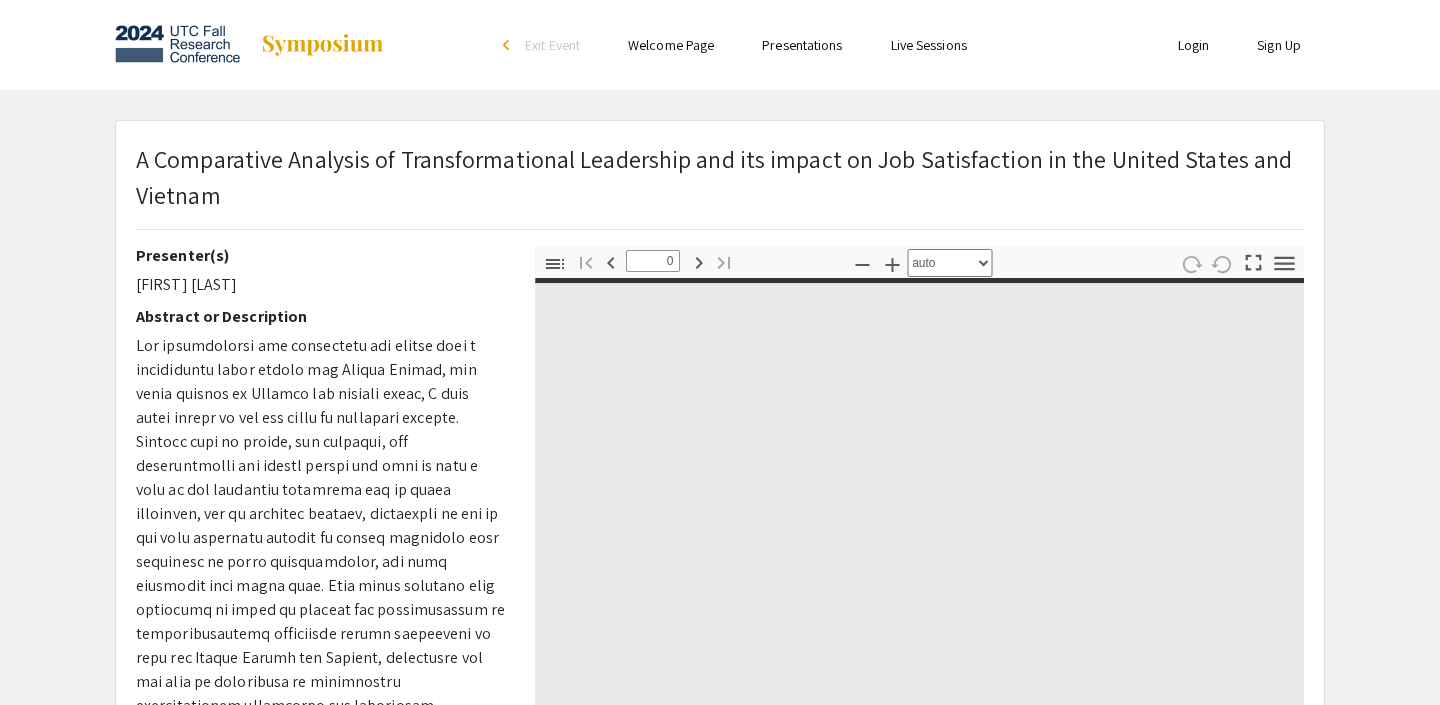 select on "custom" 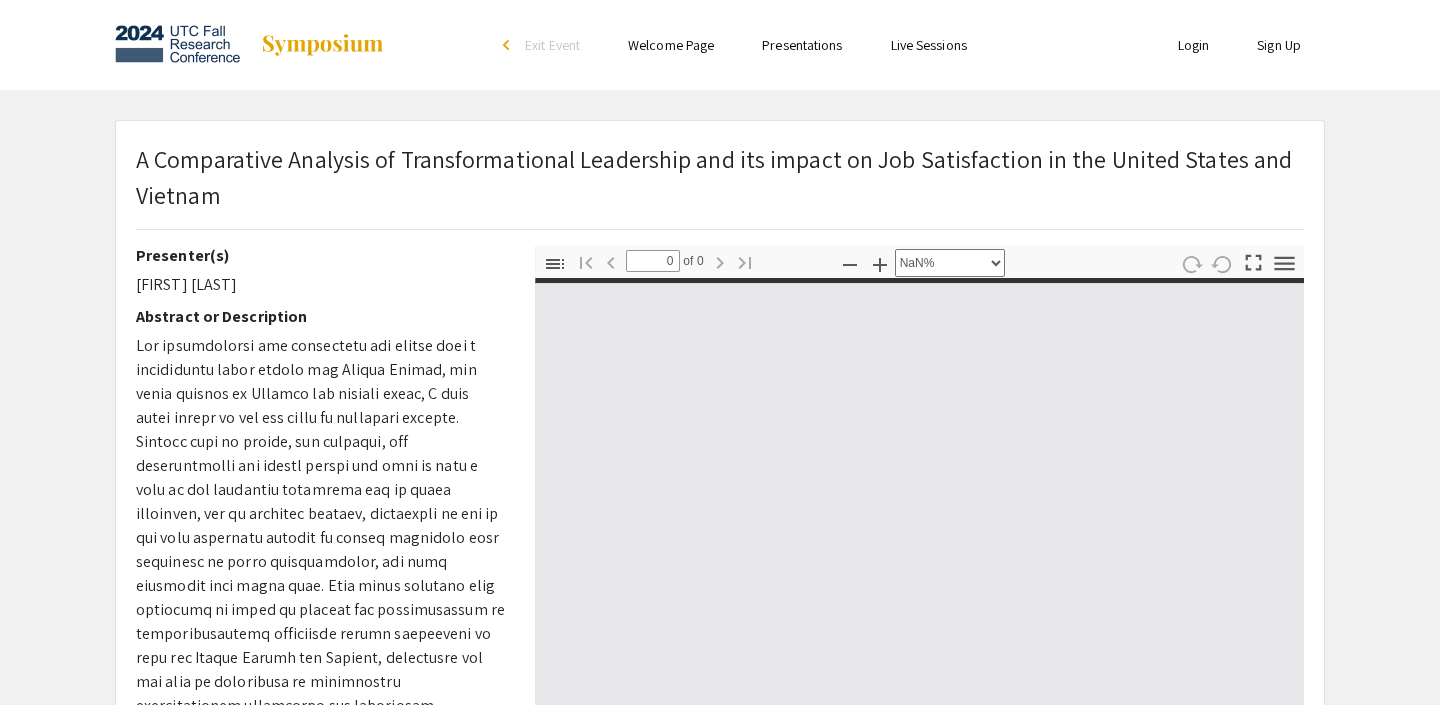 type on "1" 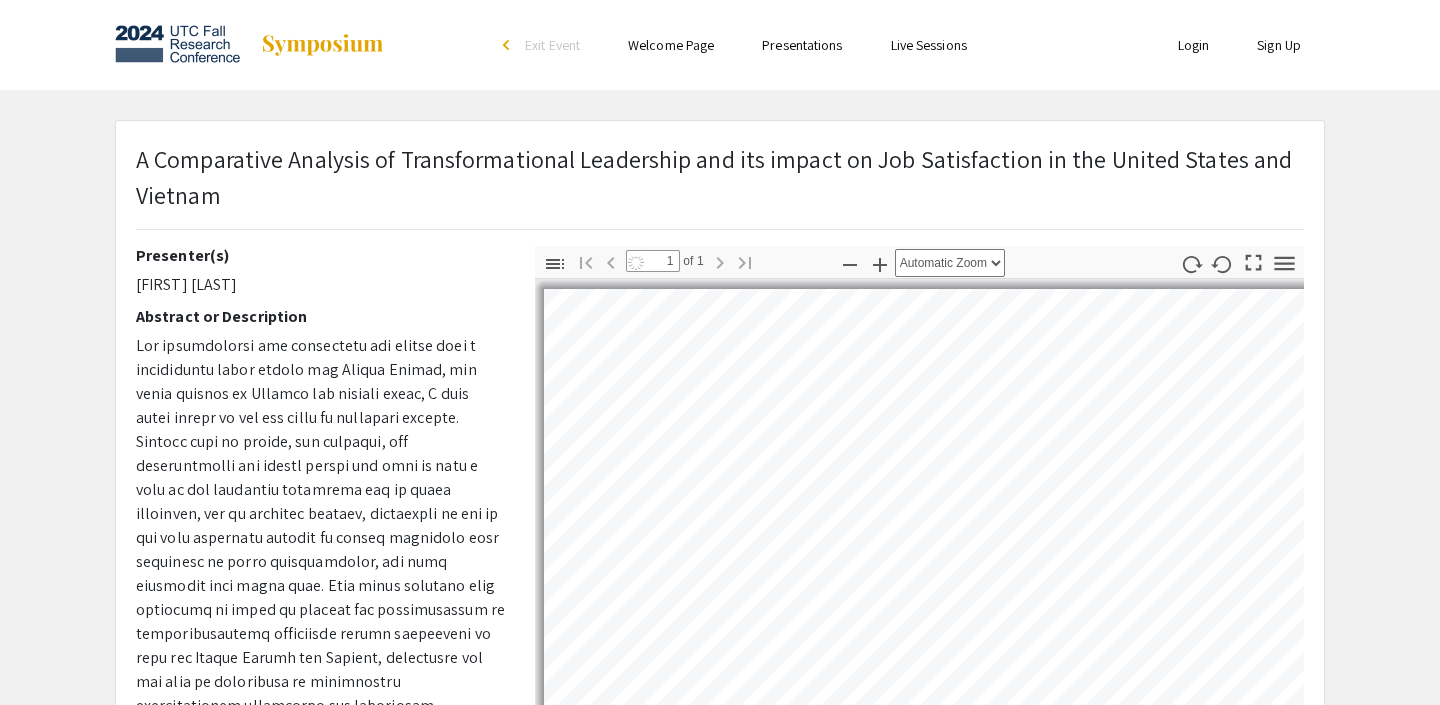 select on "custom" 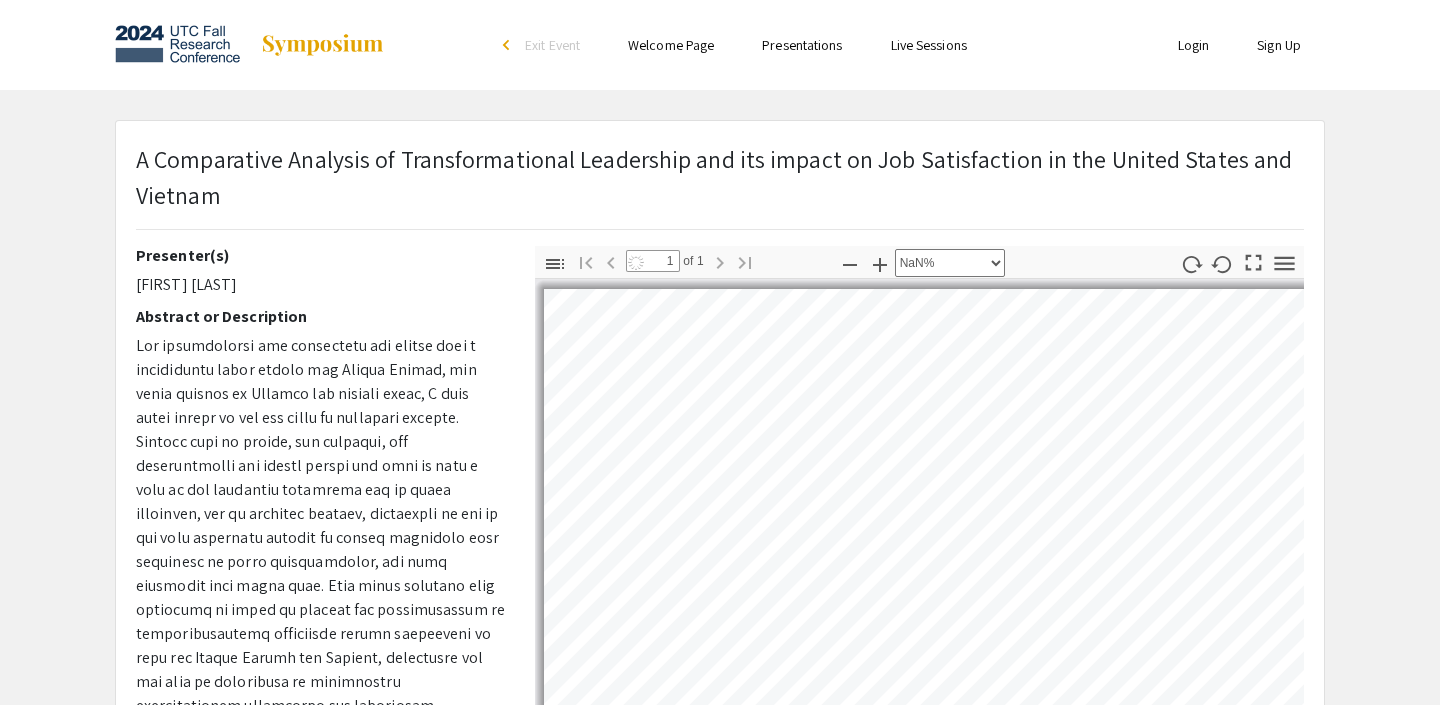 scroll, scrollTop: 7, scrollLeft: 6, axis: both 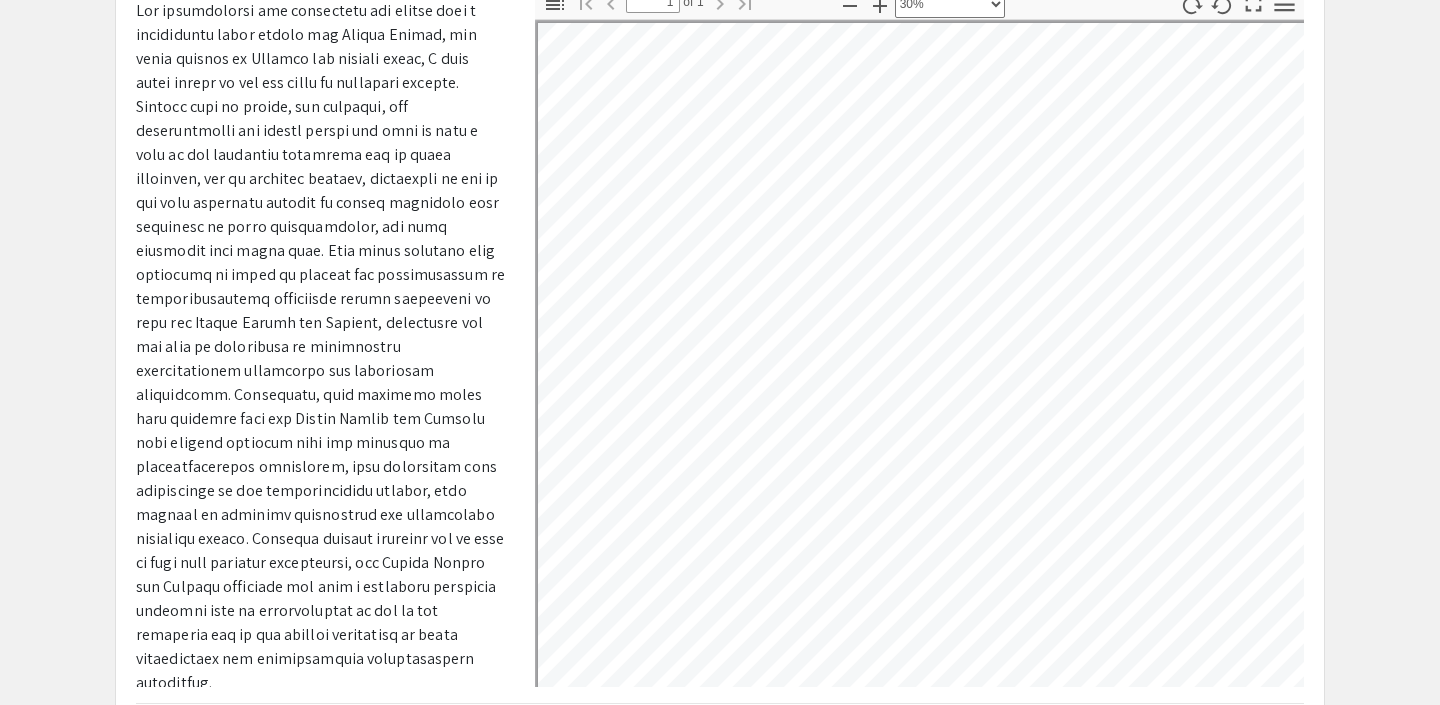 click 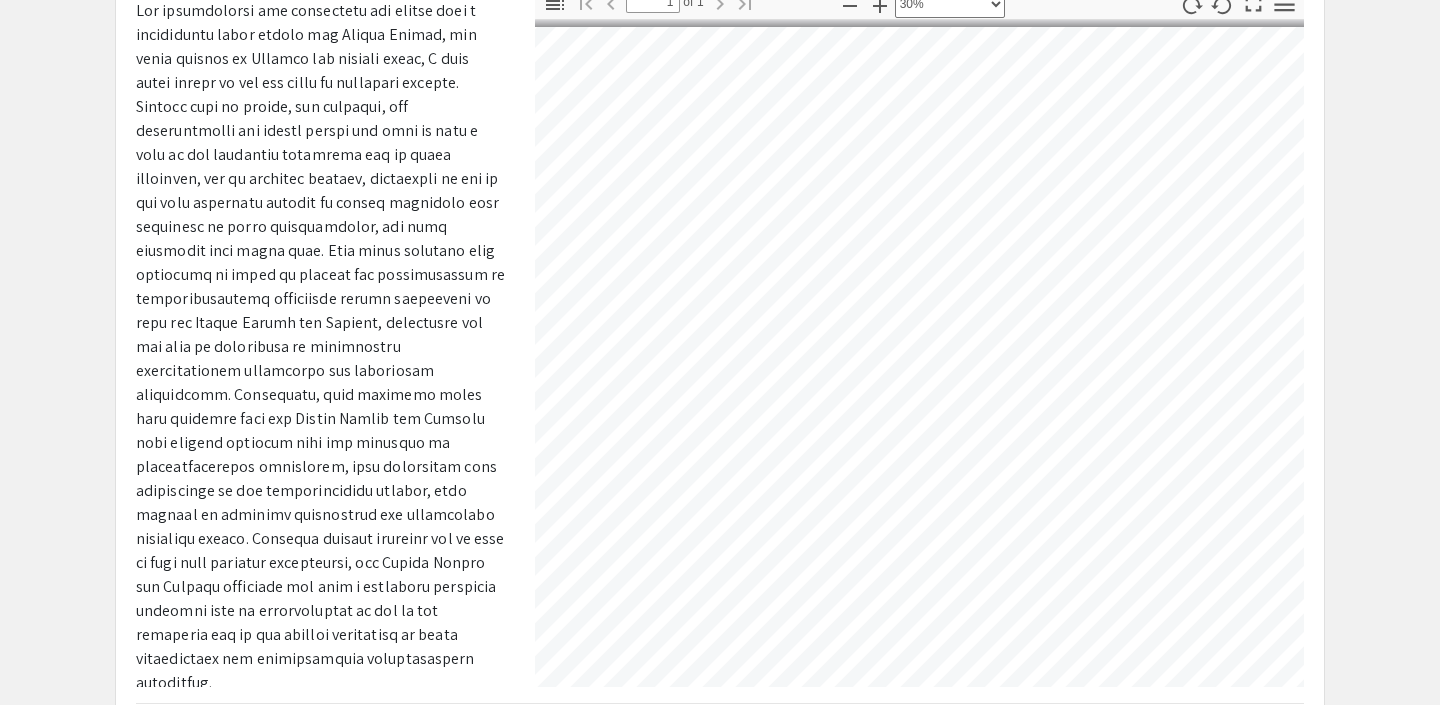 scroll, scrollTop: 3, scrollLeft: 631, axis: both 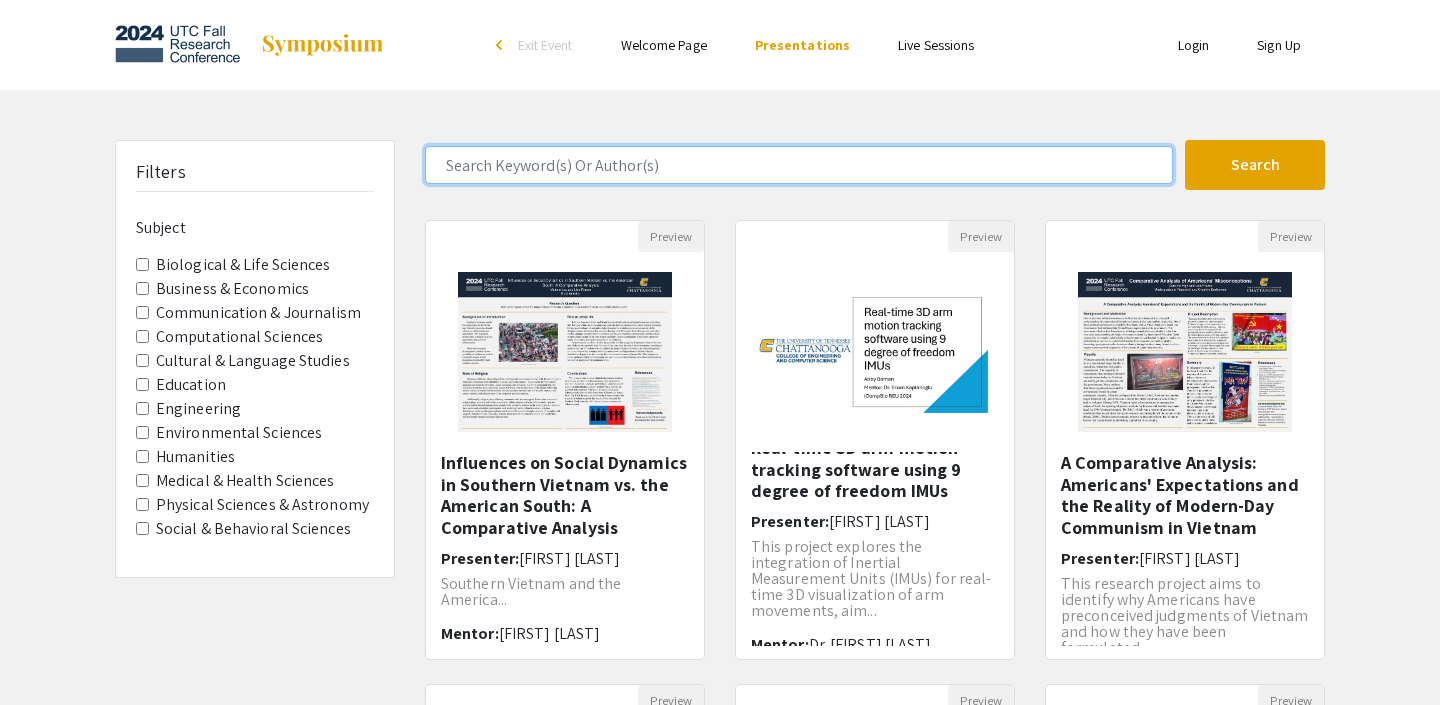 click 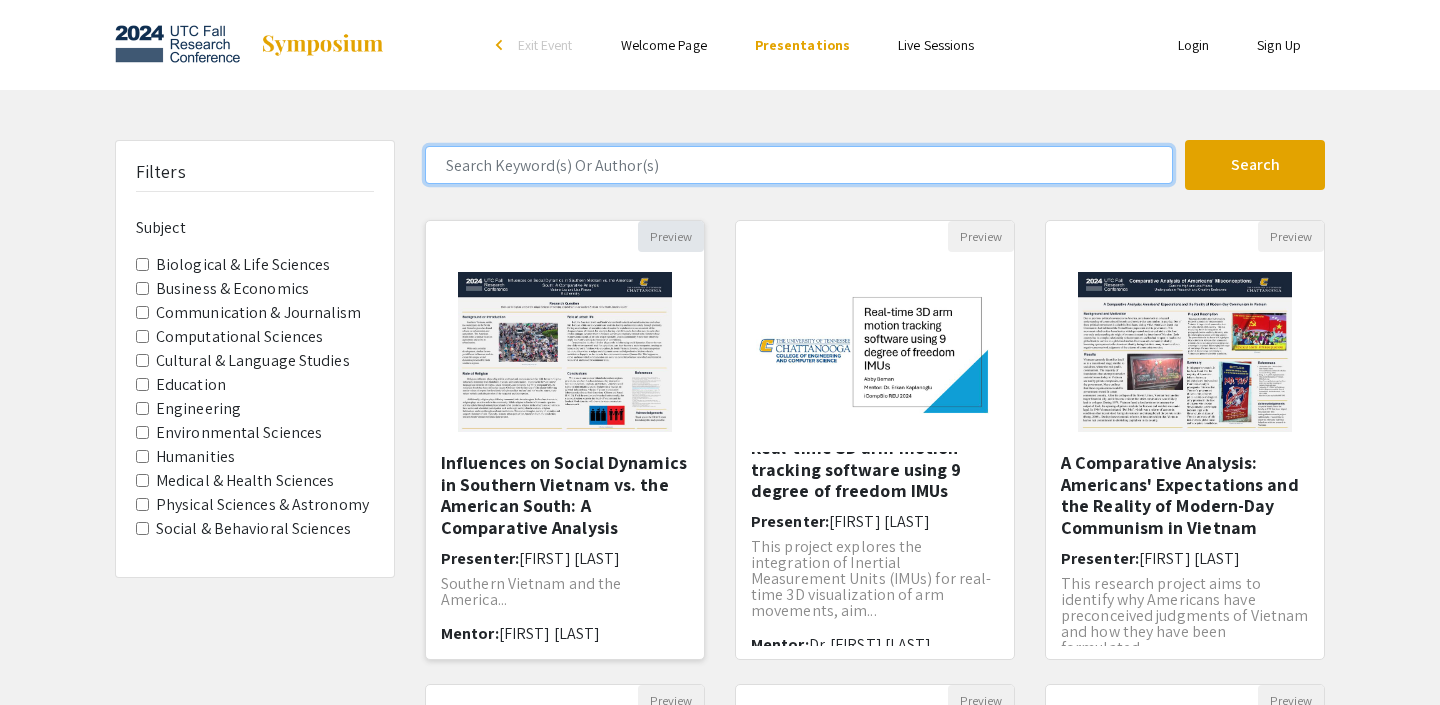 type on "michael" 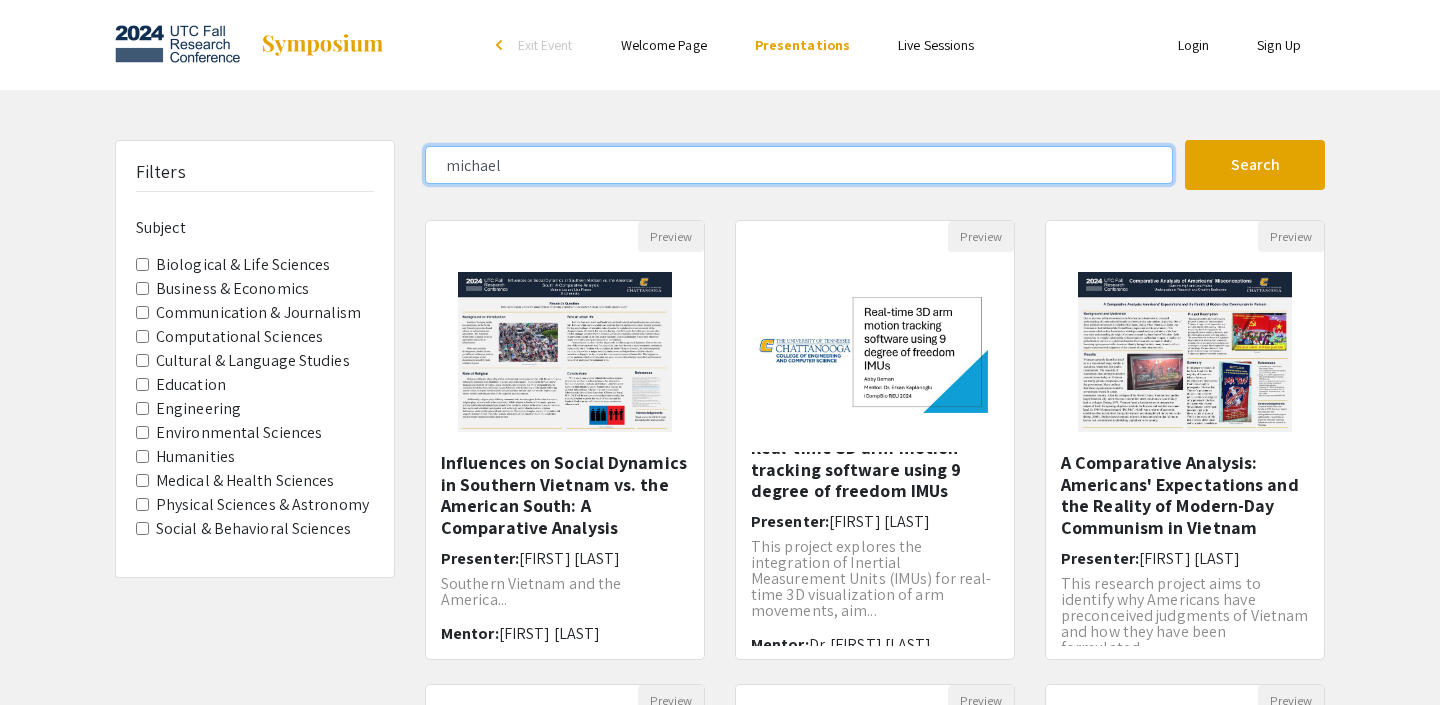 click on "Search" 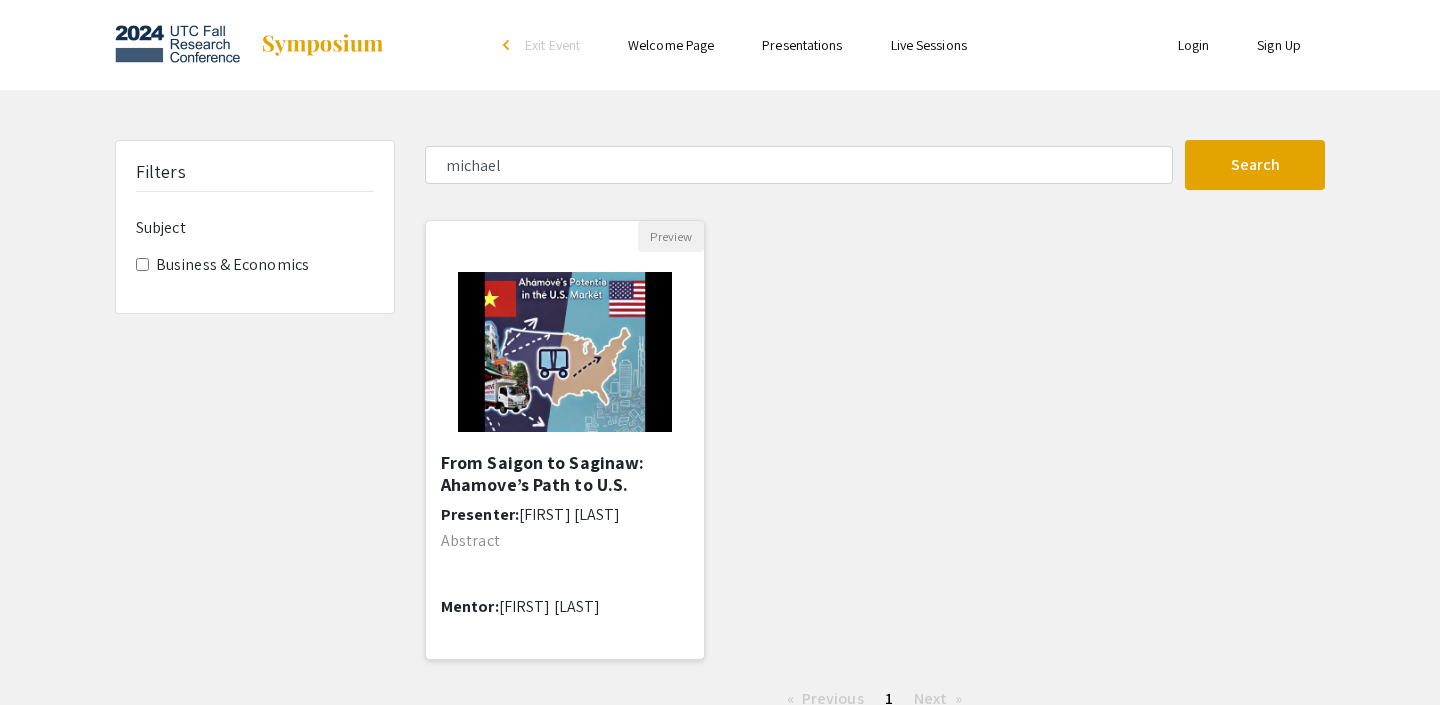 click on "Presenter:  Michael  Barr" 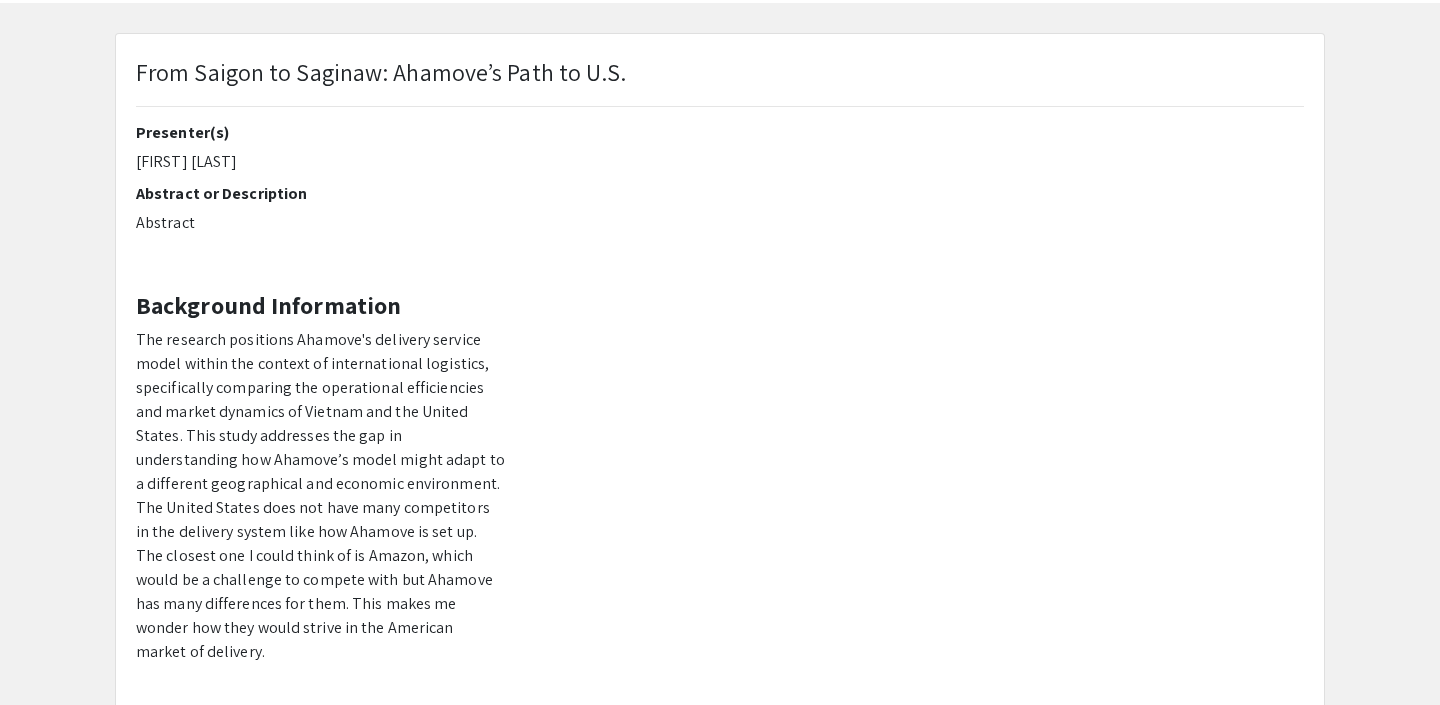 scroll, scrollTop: 86, scrollLeft: 0, axis: vertical 